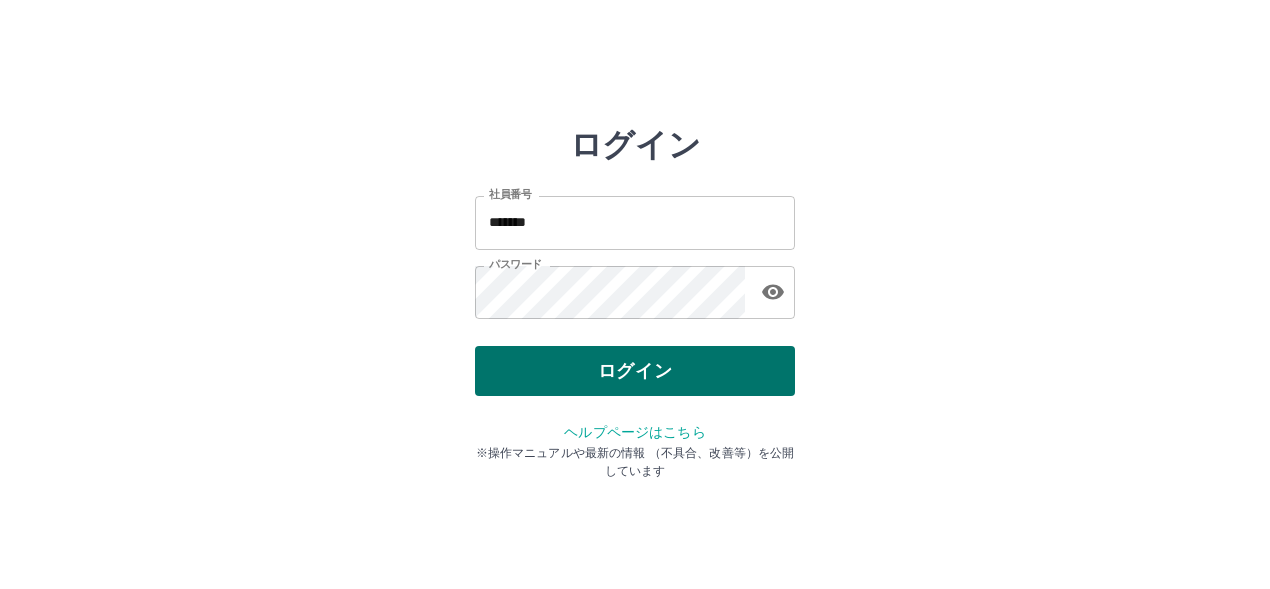 scroll, scrollTop: 0, scrollLeft: 0, axis: both 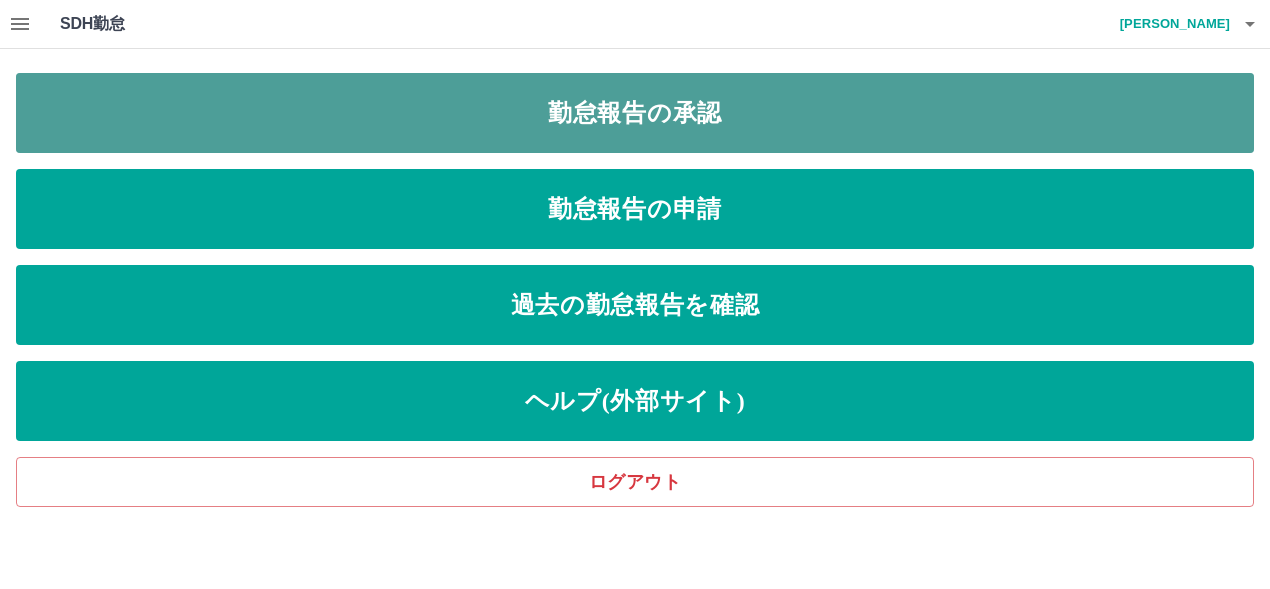 click on "勤怠報告の承認" at bounding box center [635, 113] 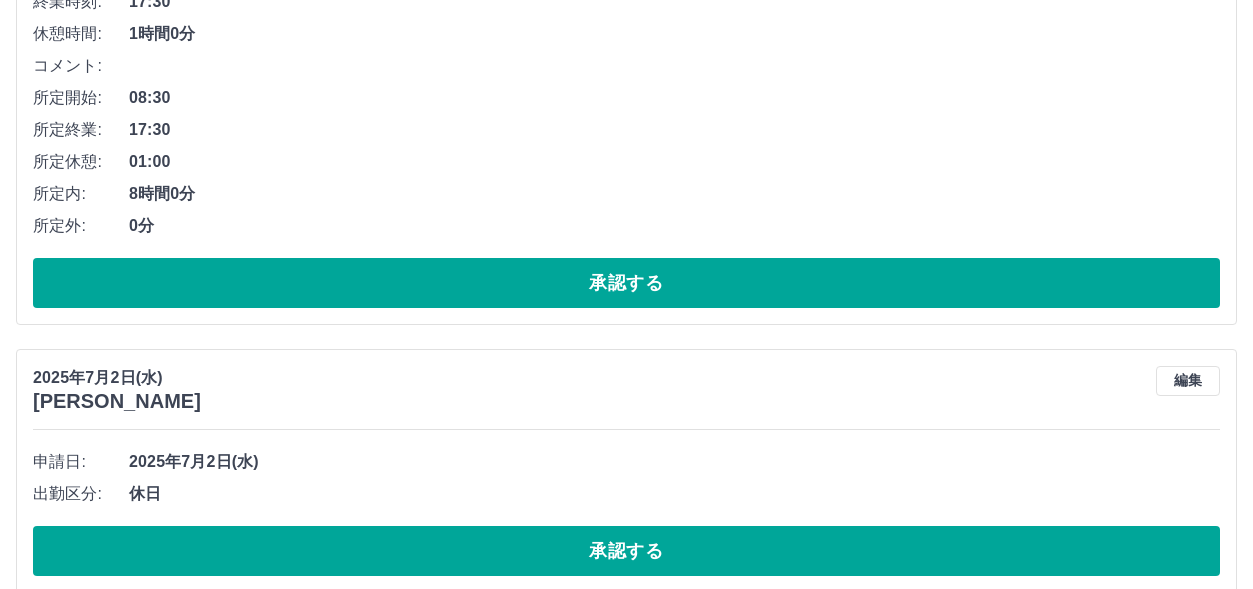 scroll, scrollTop: 13200, scrollLeft: 0, axis: vertical 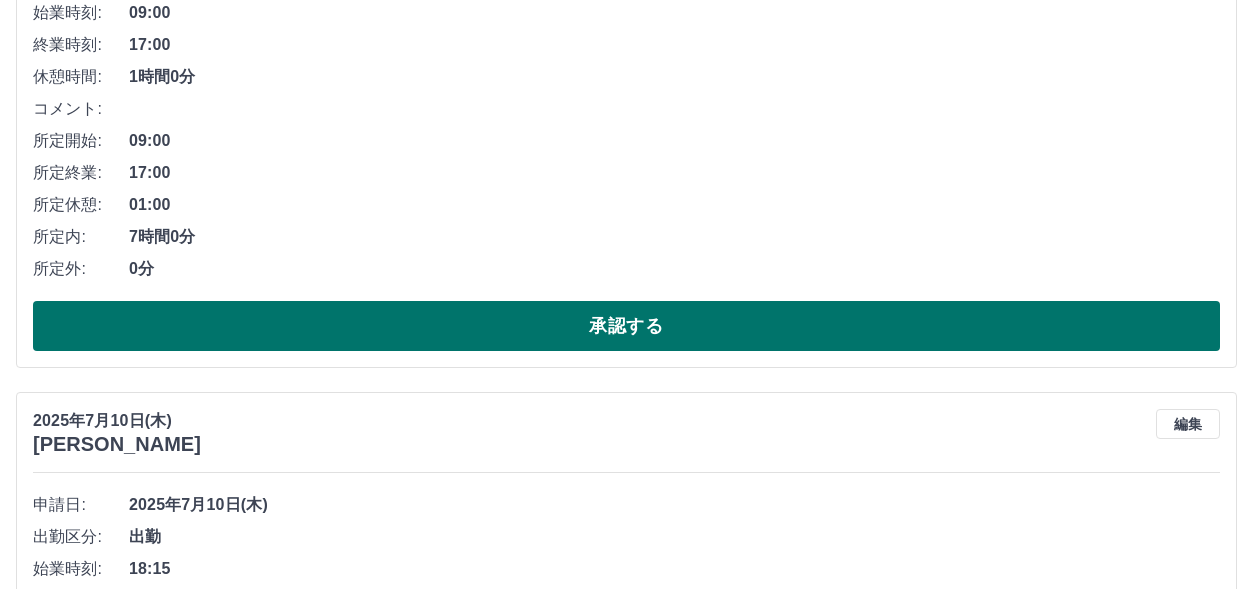 click on "承認する" at bounding box center [626, 326] 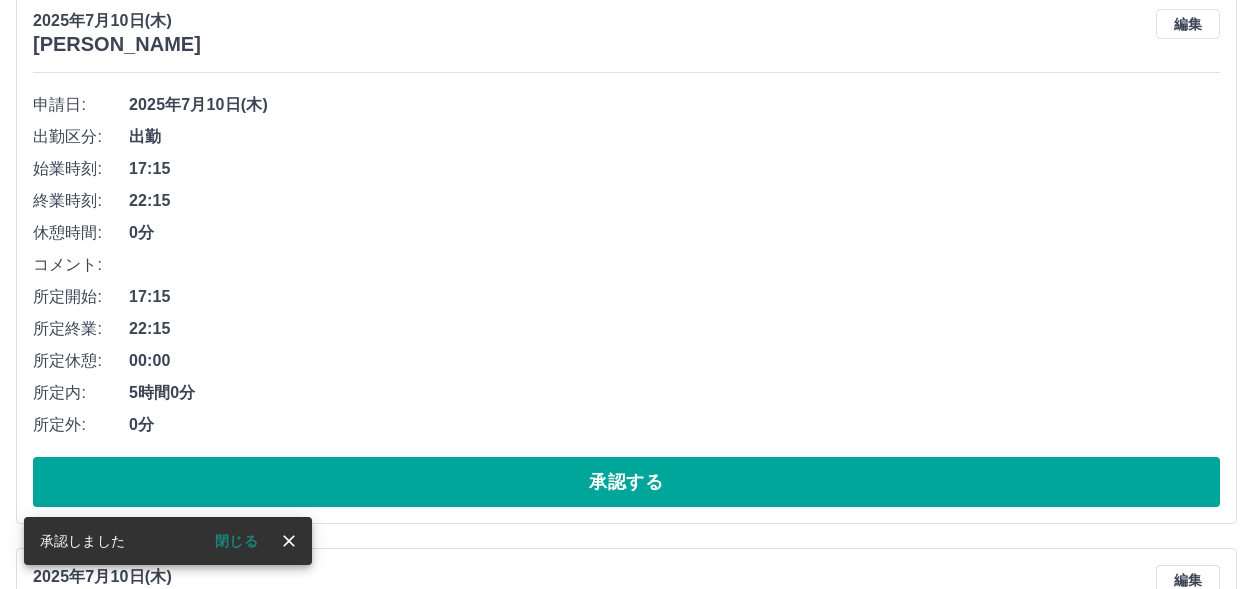 scroll, scrollTop: 244, scrollLeft: 0, axis: vertical 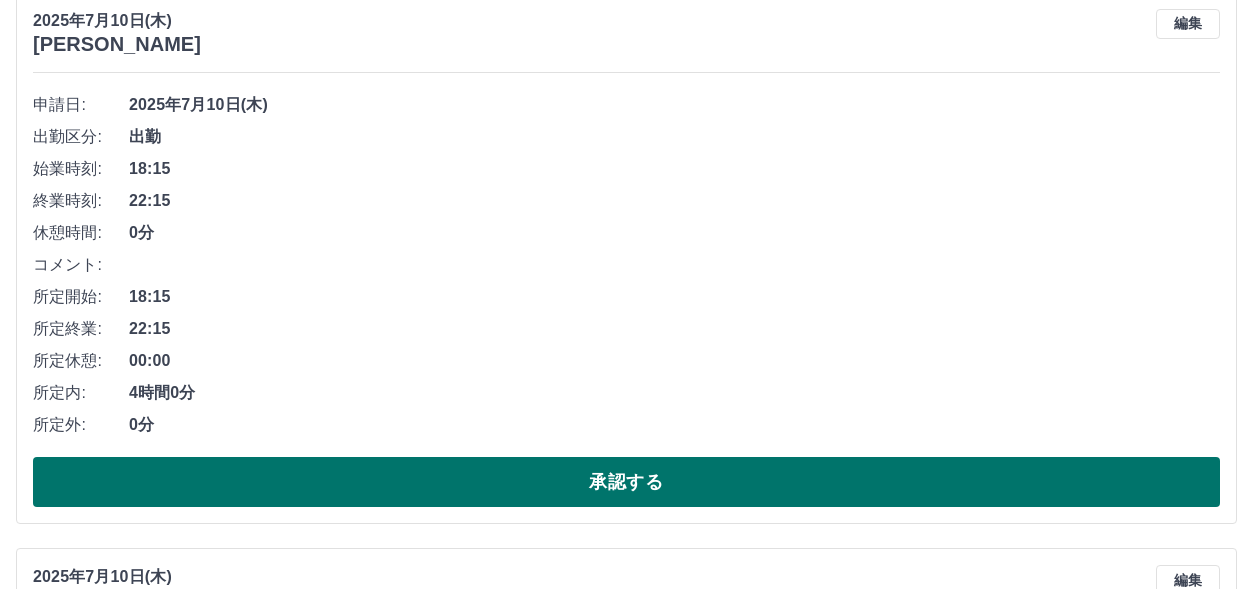 click on "承認する" at bounding box center (626, 482) 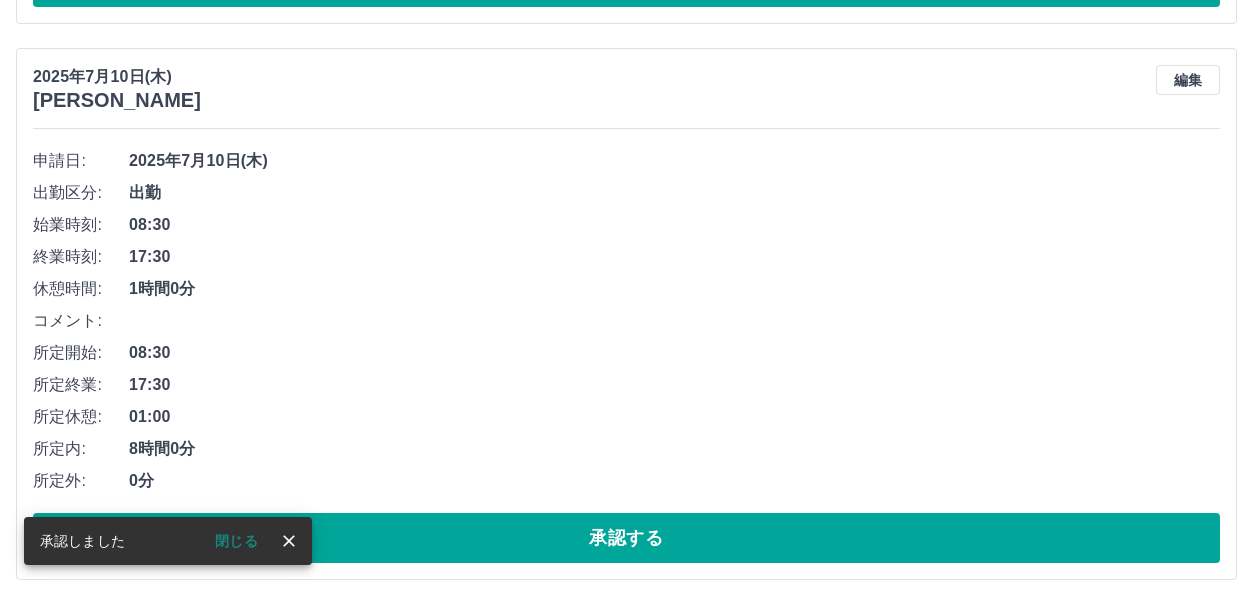 scroll, scrollTop: 188, scrollLeft: 0, axis: vertical 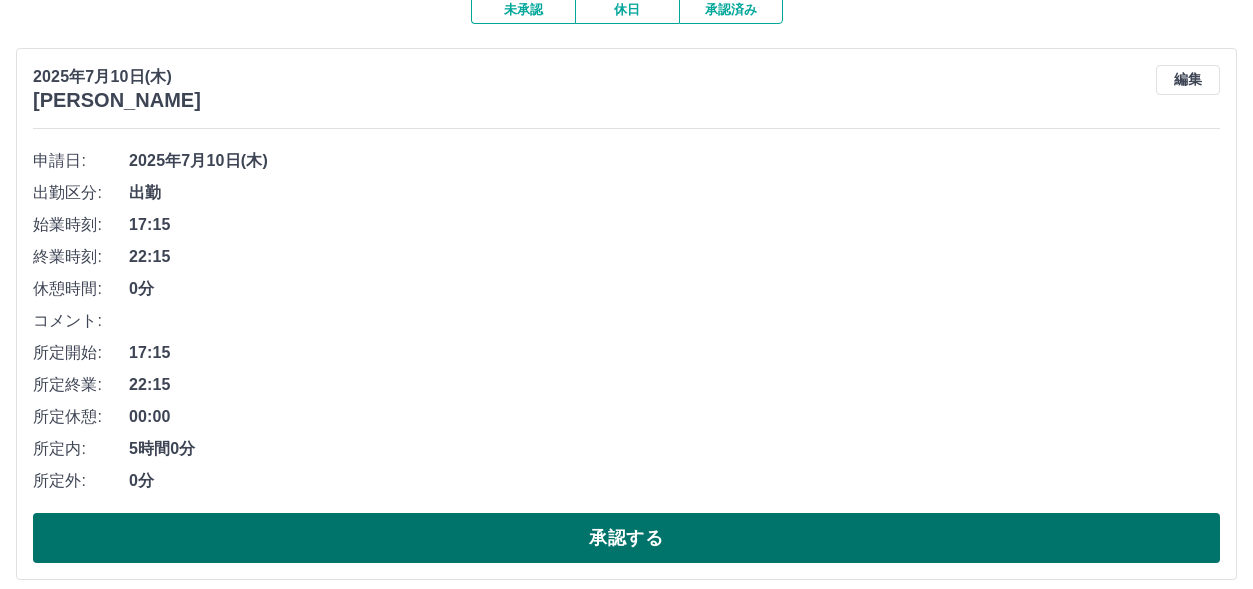 click on "承認する" at bounding box center [626, 538] 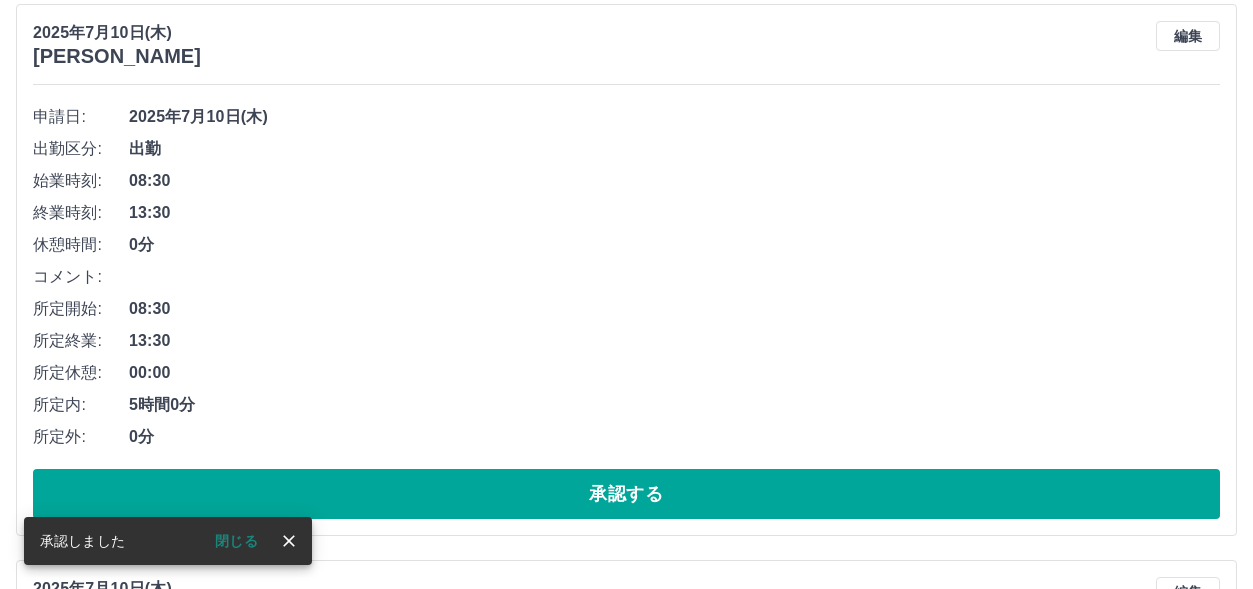 scroll, scrollTop: 232, scrollLeft: 0, axis: vertical 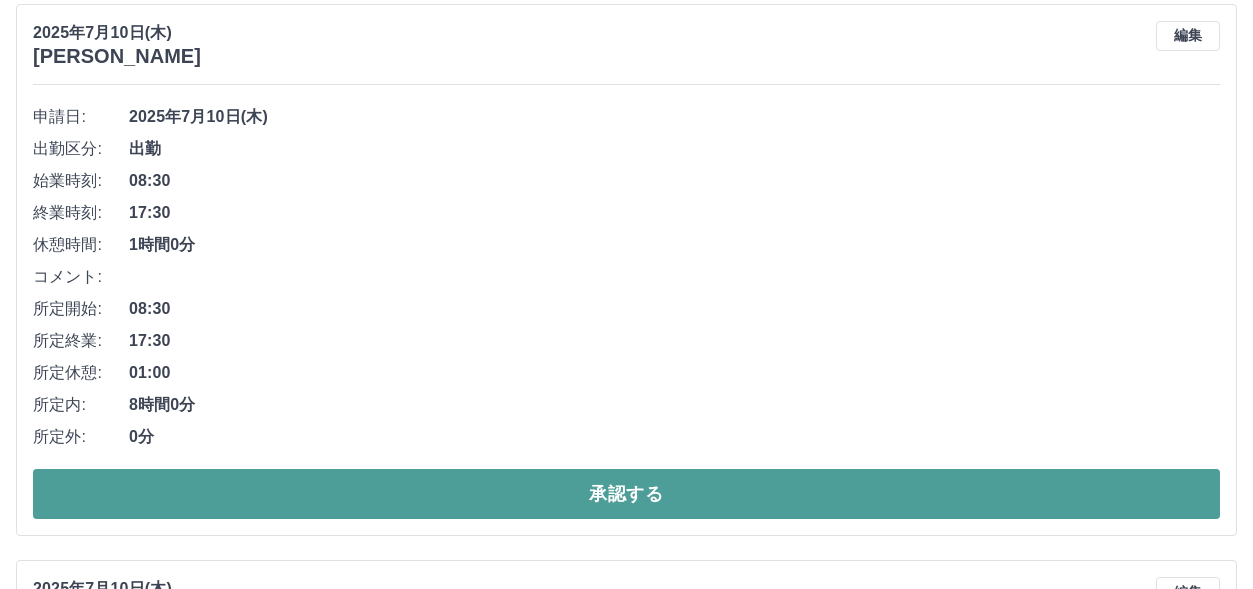 click on "承認する" at bounding box center [626, 494] 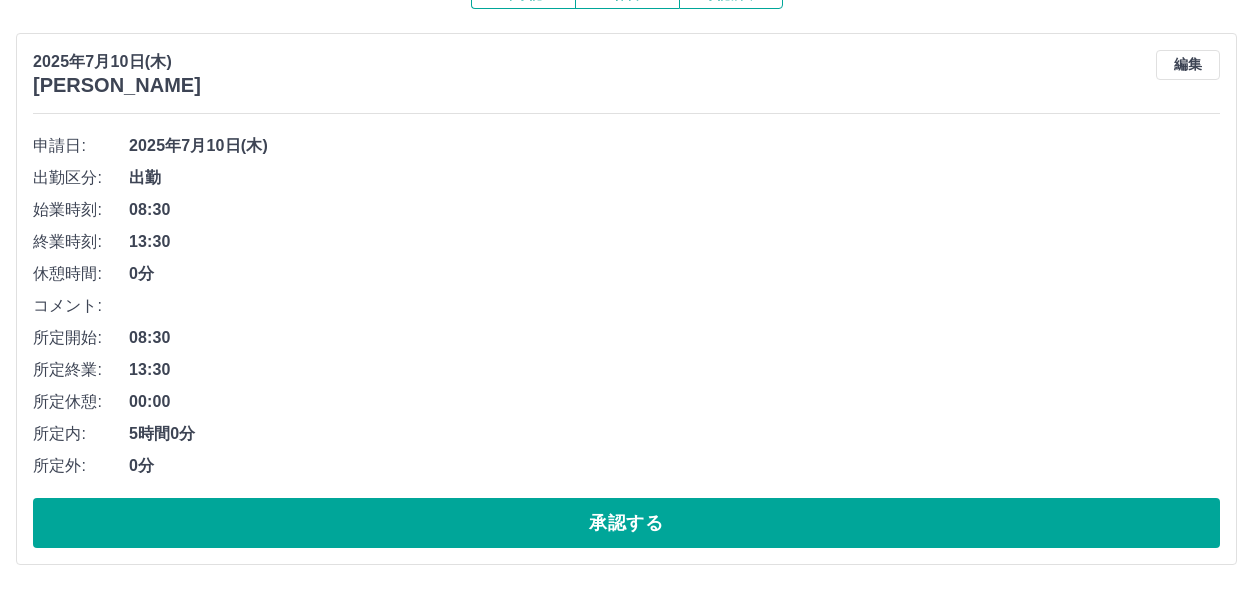 scroll, scrollTop: 0, scrollLeft: 0, axis: both 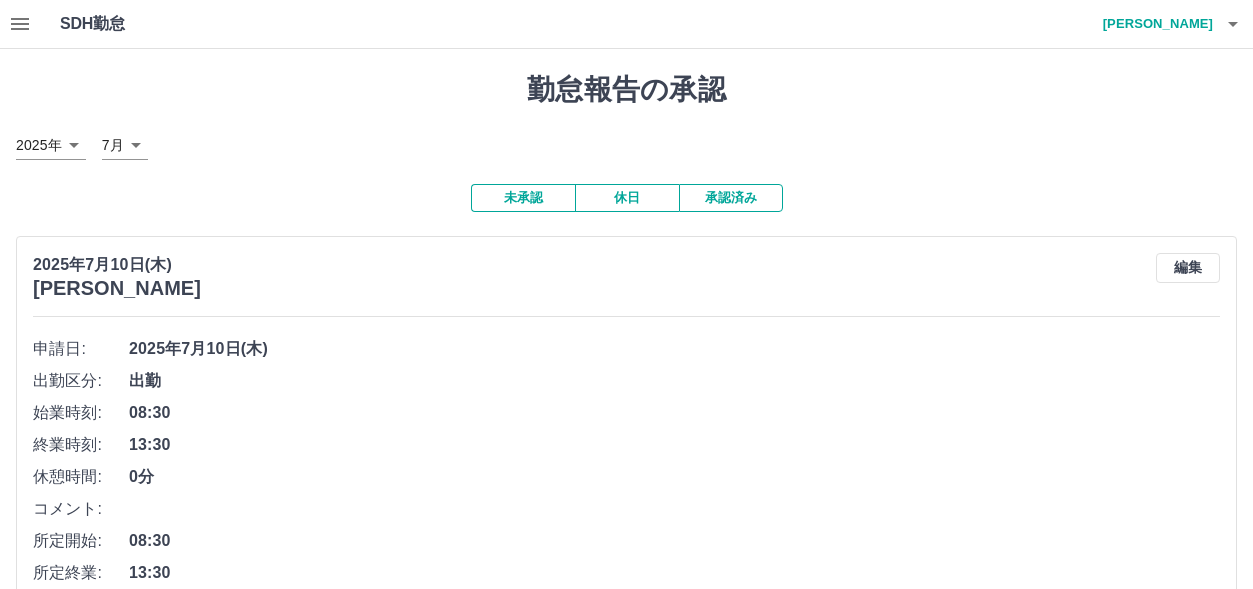 click on "承認済み" at bounding box center (731, 198) 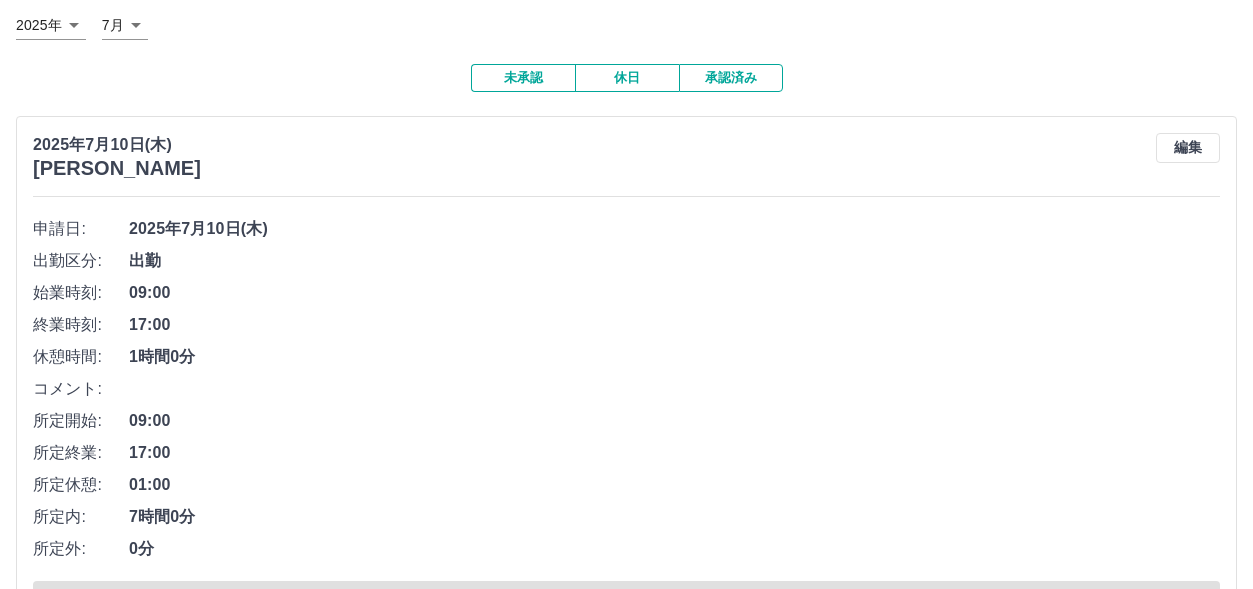 scroll, scrollTop: 0, scrollLeft: 0, axis: both 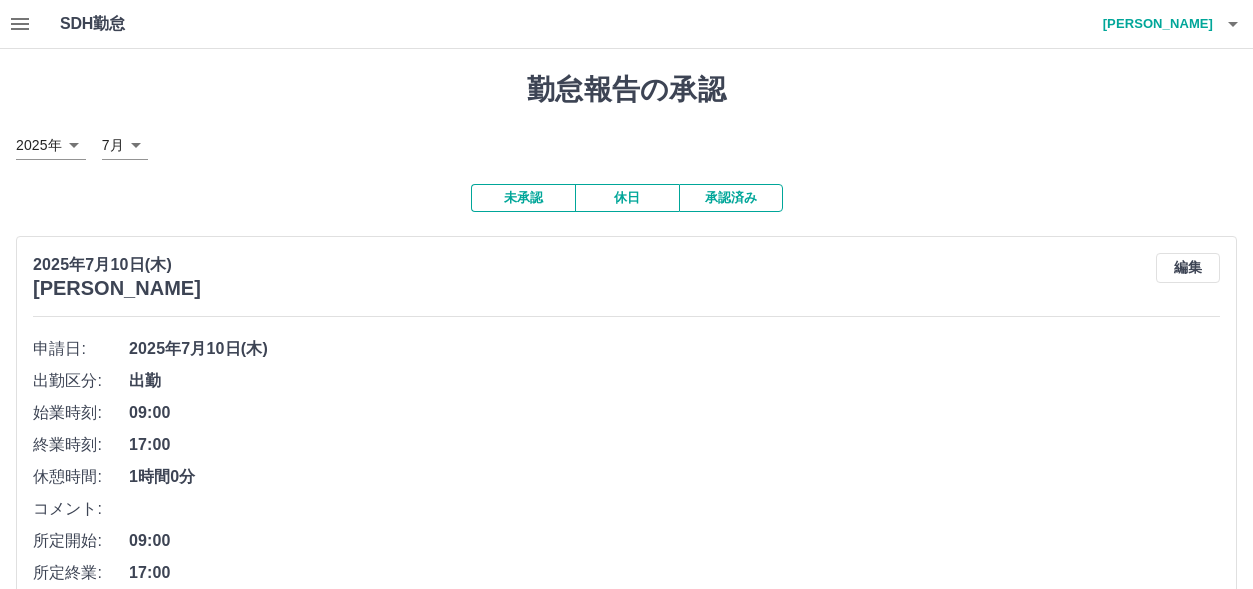click on "未承認" at bounding box center (523, 198) 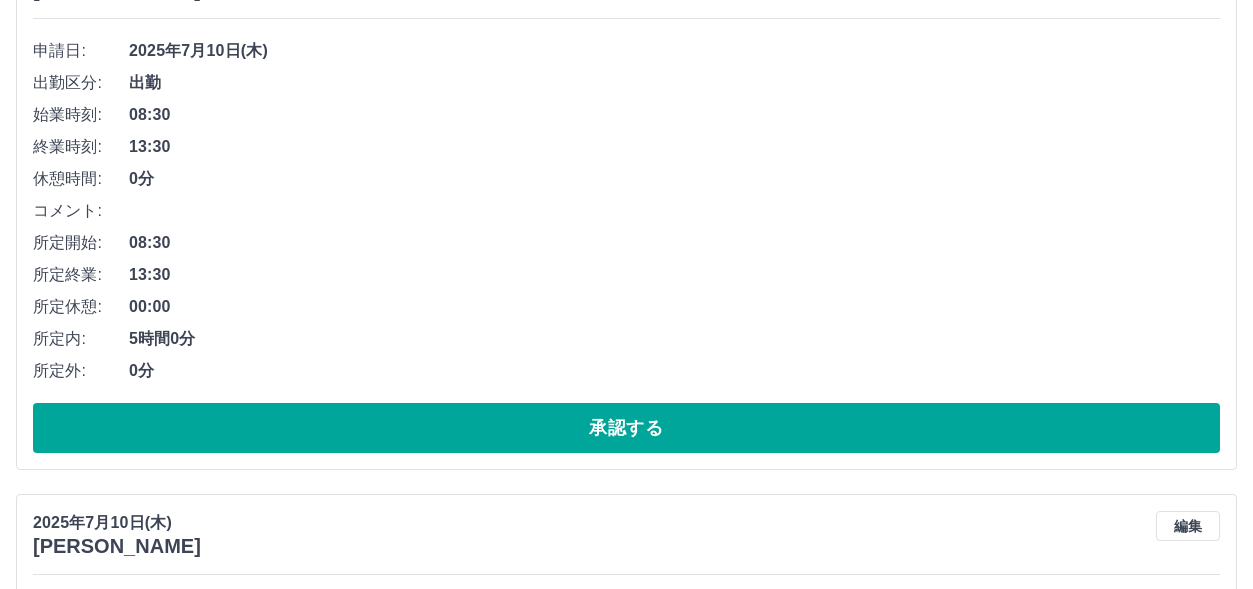 scroll, scrollTop: 300, scrollLeft: 0, axis: vertical 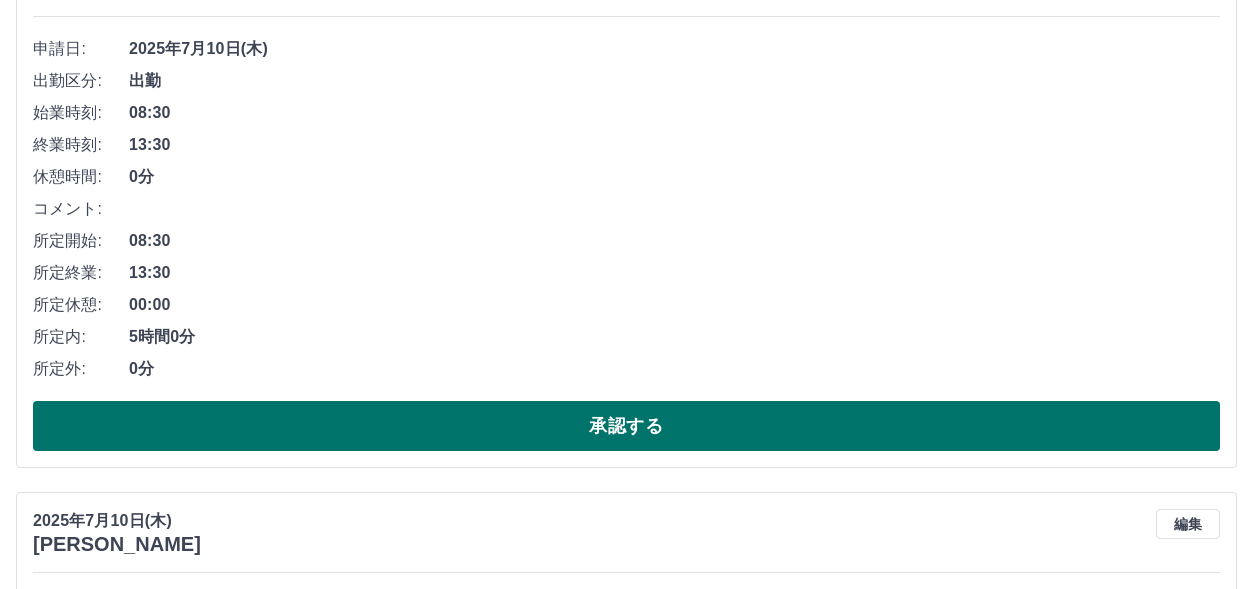 click on "承認する" at bounding box center (626, 426) 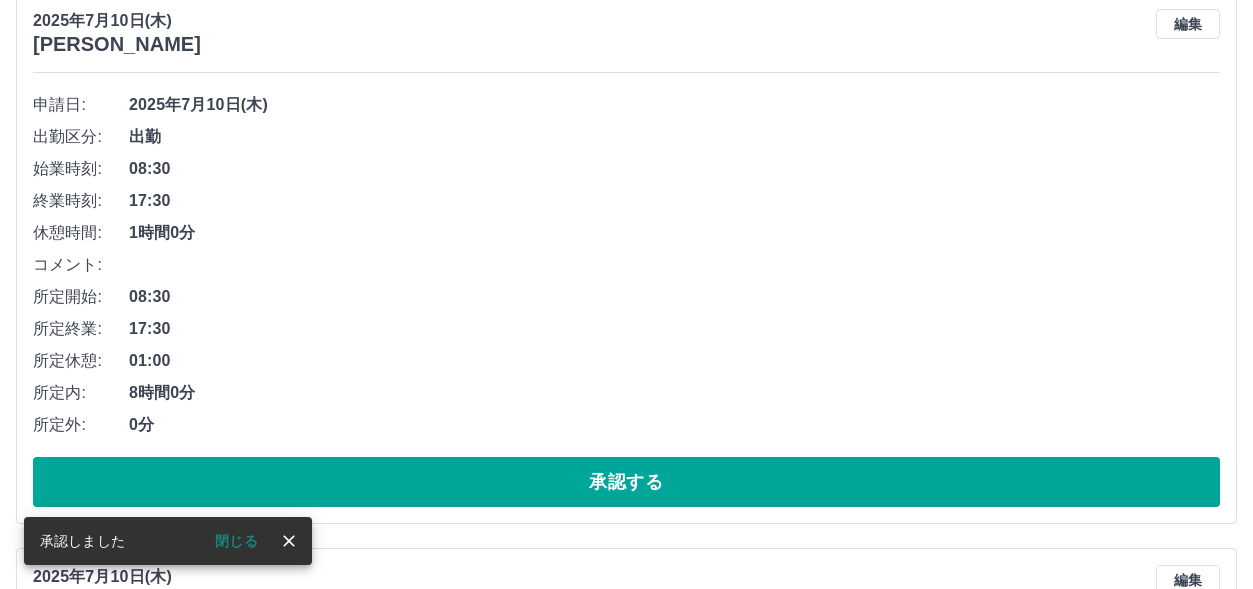 scroll, scrollTop: 244, scrollLeft: 0, axis: vertical 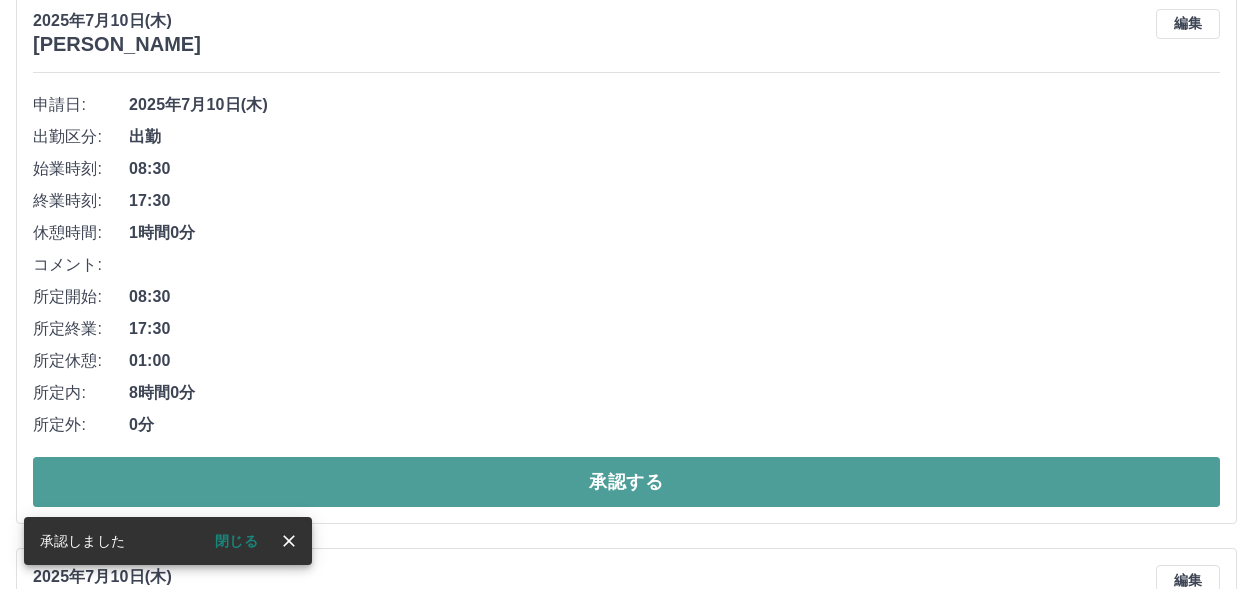 click on "承認する" at bounding box center [626, 482] 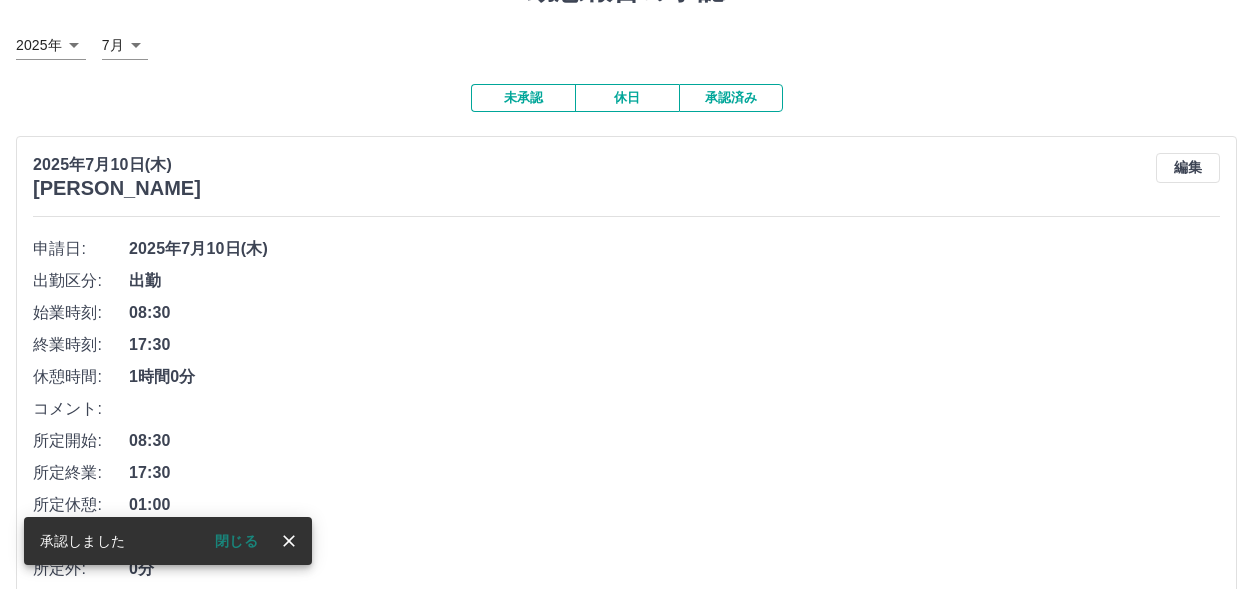 scroll, scrollTop: 200, scrollLeft: 0, axis: vertical 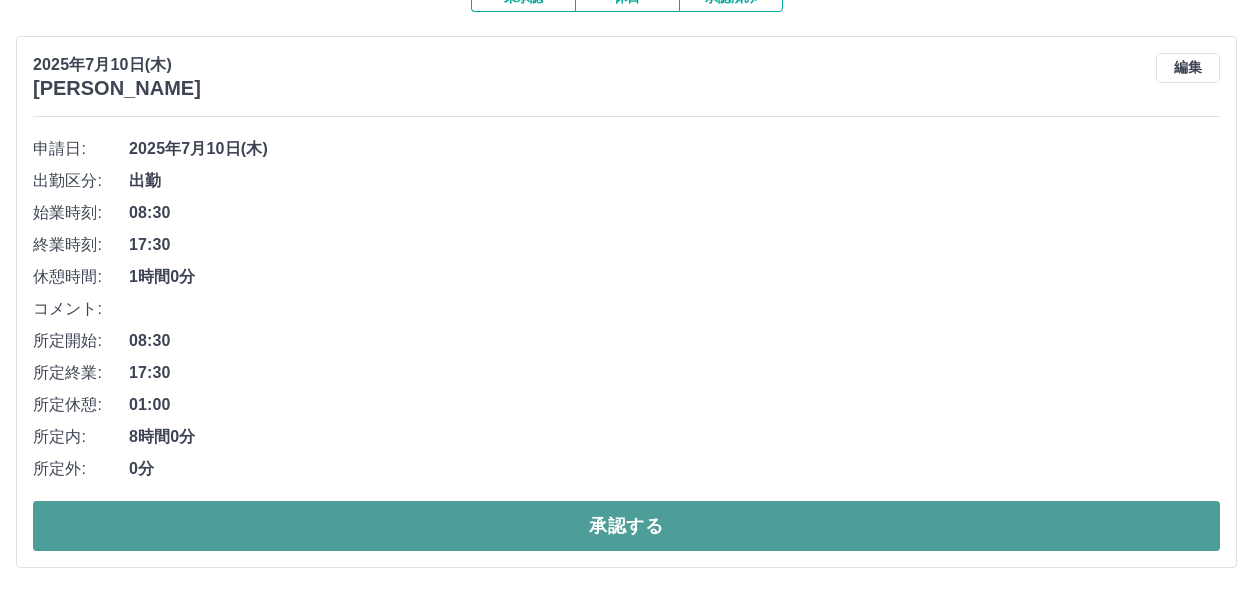 click on "承認する" at bounding box center (626, 526) 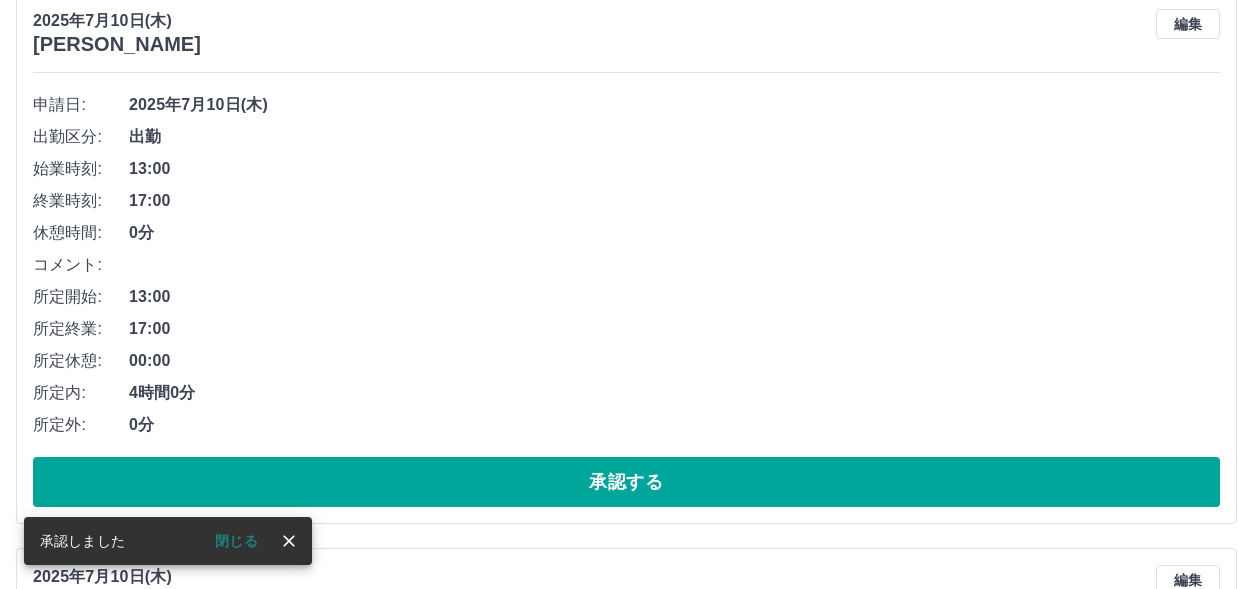 scroll, scrollTop: 244, scrollLeft: 0, axis: vertical 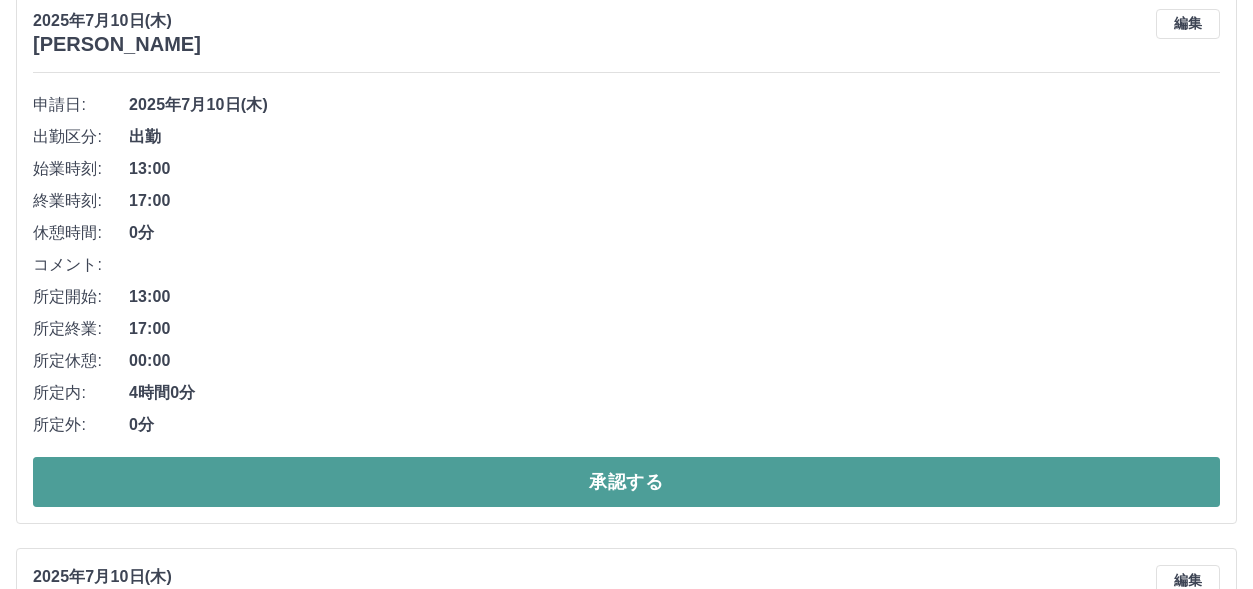 click on "承認する" at bounding box center (626, 482) 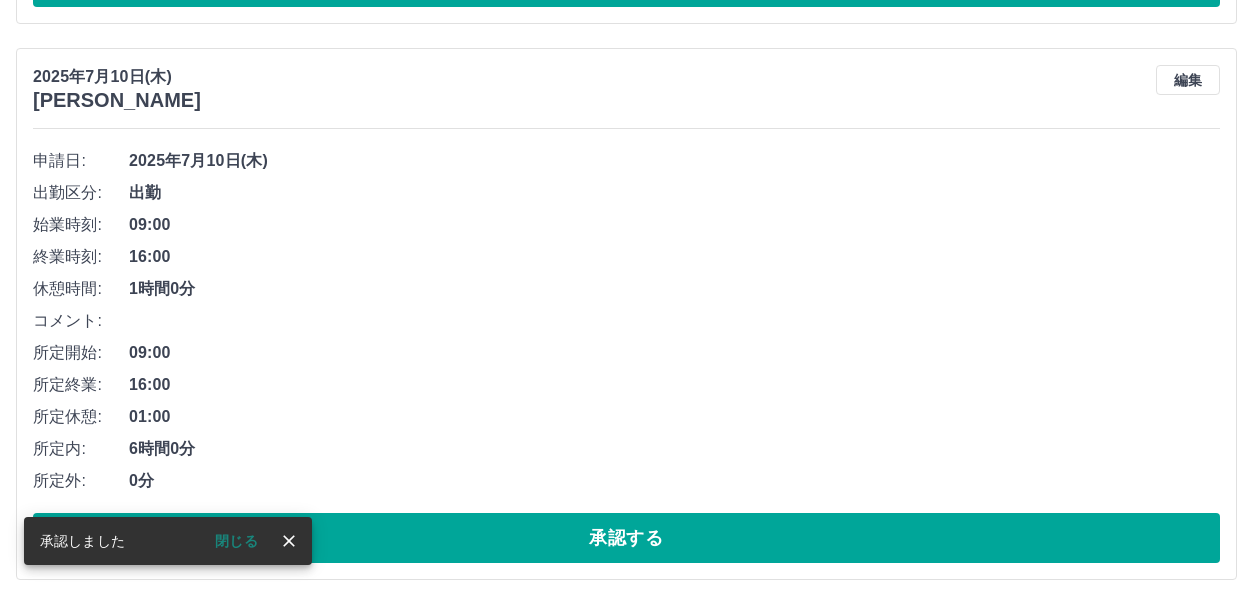 scroll, scrollTop: 188, scrollLeft: 0, axis: vertical 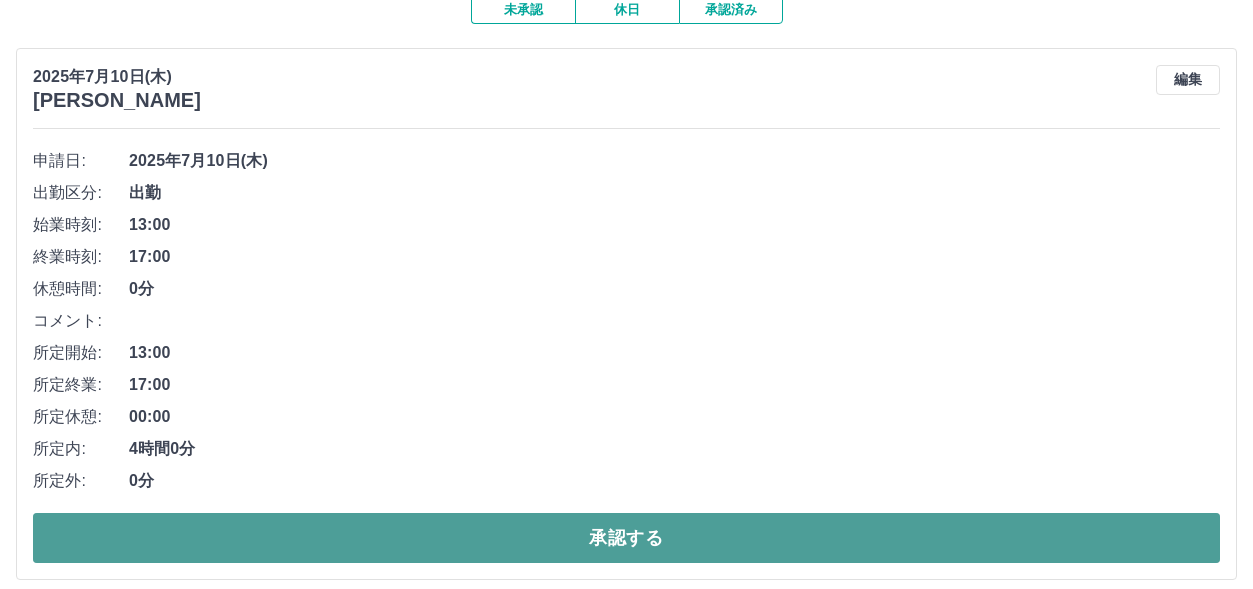 click on "承認する" at bounding box center [626, 538] 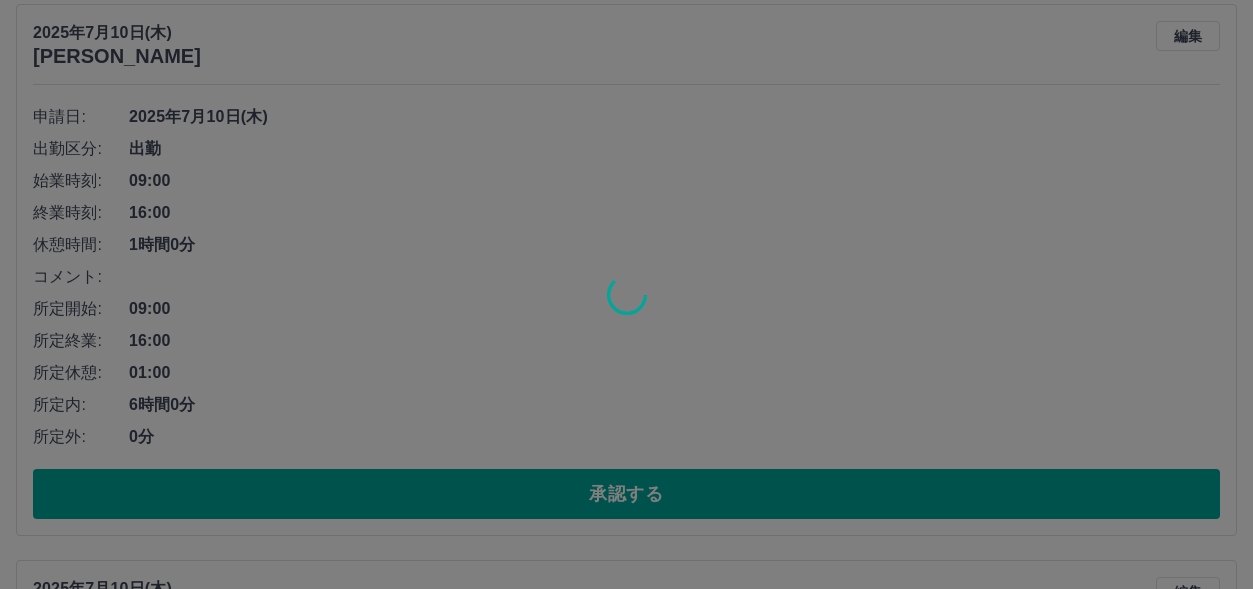 scroll, scrollTop: 232, scrollLeft: 0, axis: vertical 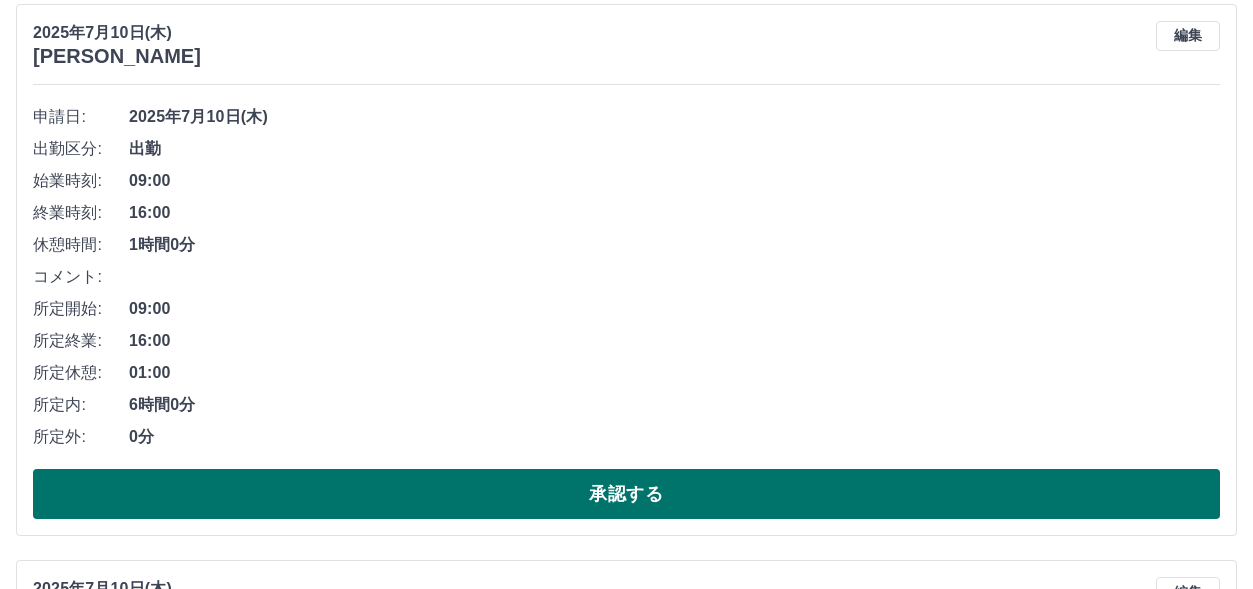 click on "承認する" at bounding box center [626, 494] 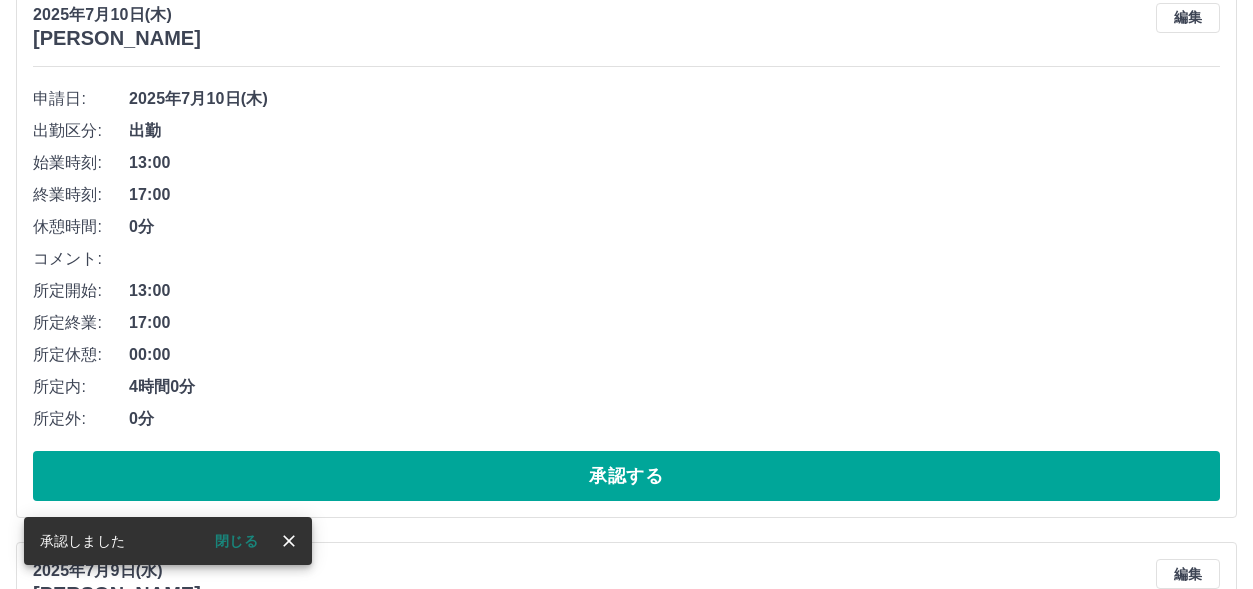scroll, scrollTop: 376, scrollLeft: 0, axis: vertical 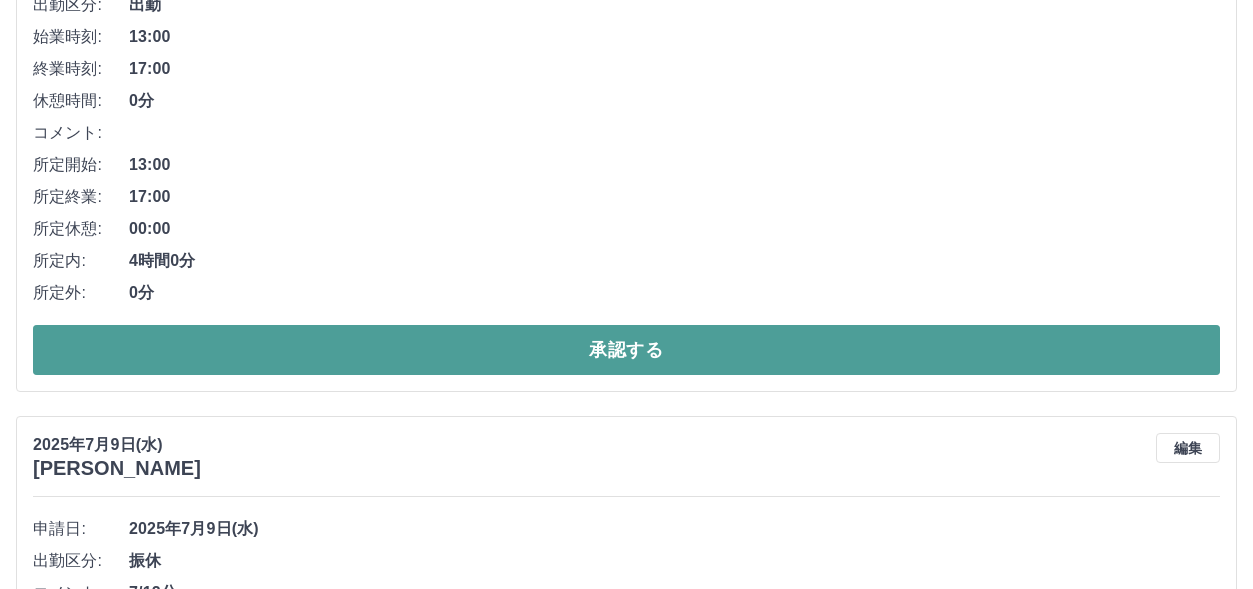 click on "承認する" at bounding box center [626, 350] 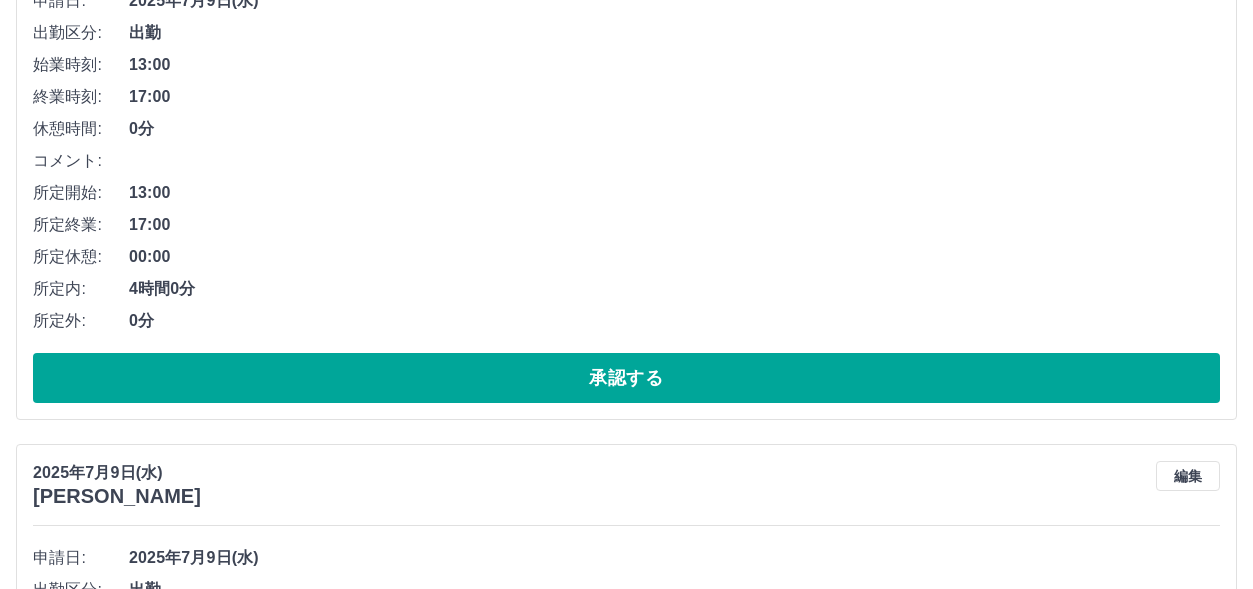 scroll, scrollTop: 820, scrollLeft: 0, axis: vertical 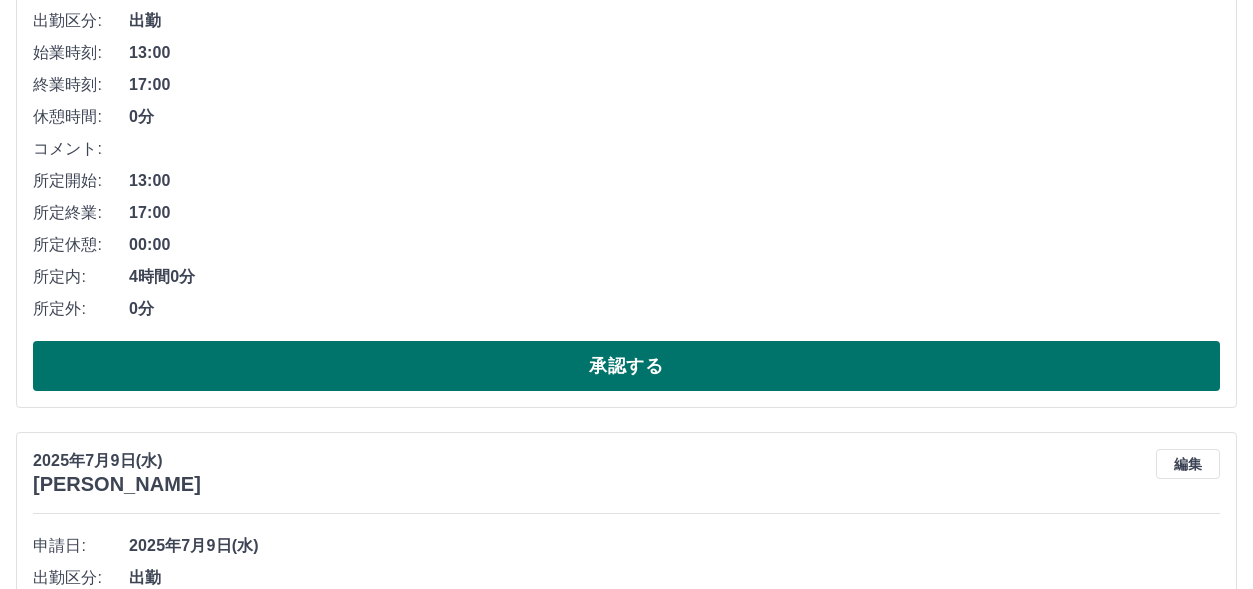 click on "承認する" at bounding box center (626, 366) 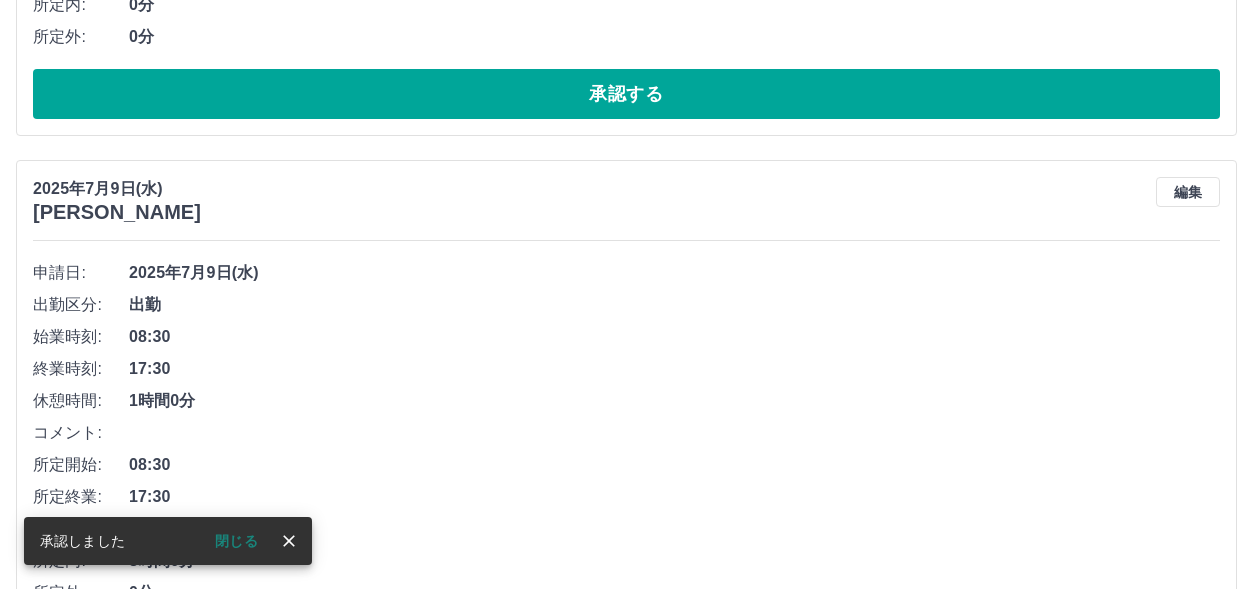 scroll, scrollTop: 664, scrollLeft: 0, axis: vertical 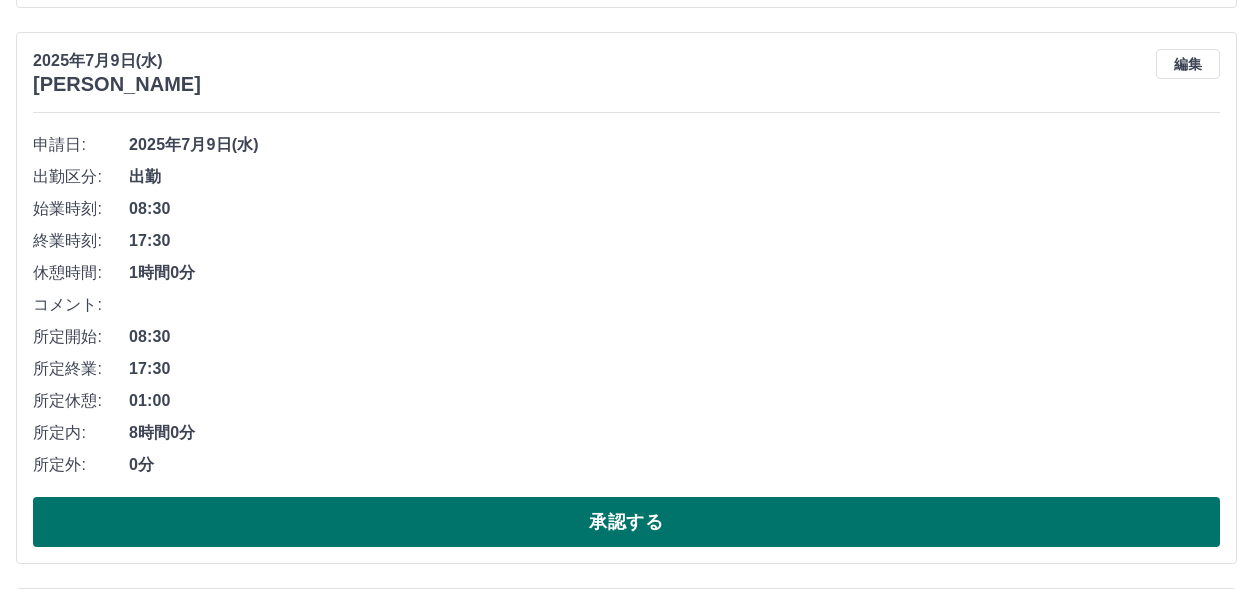 click on "承認する" at bounding box center (626, 522) 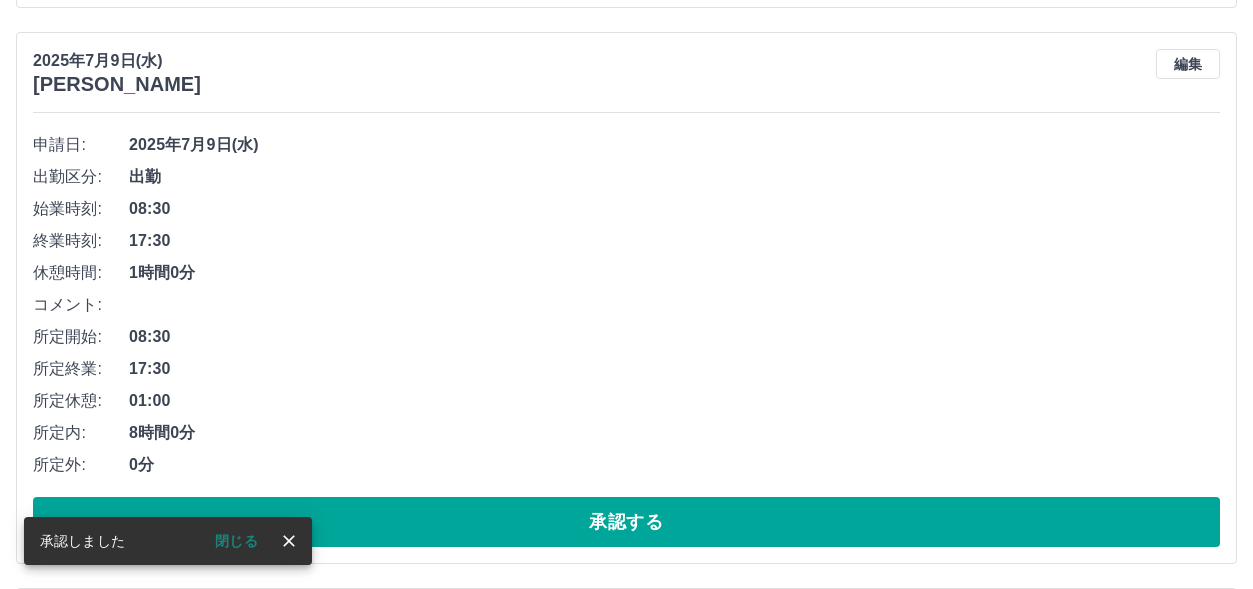scroll, scrollTop: 864, scrollLeft: 0, axis: vertical 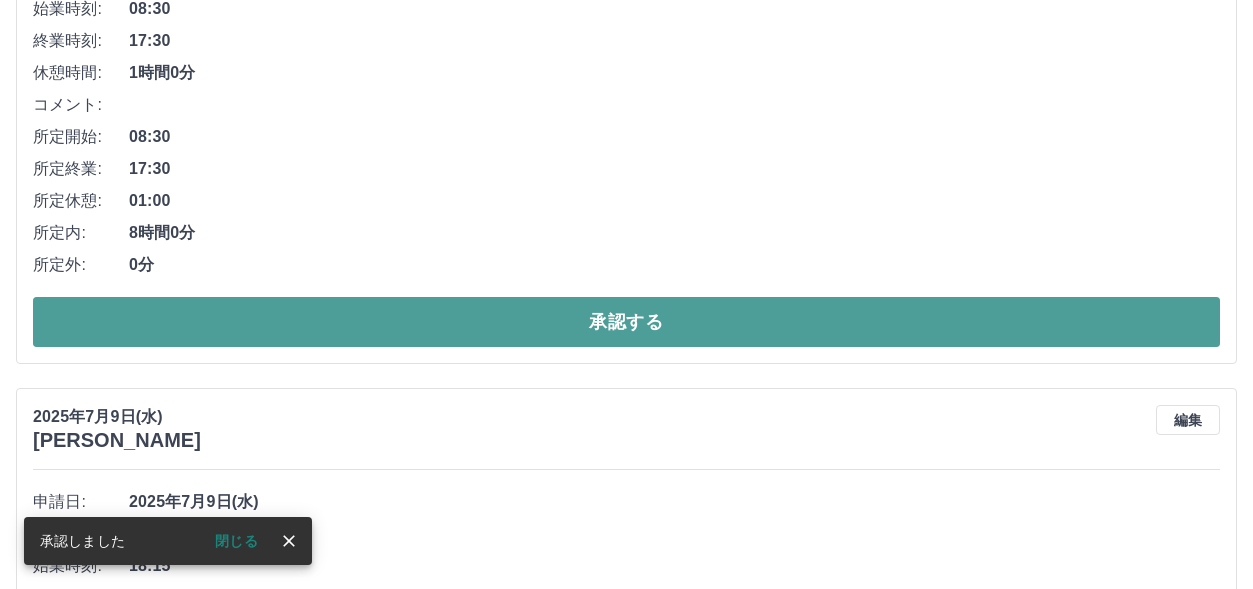 click on "承認する" at bounding box center [626, 322] 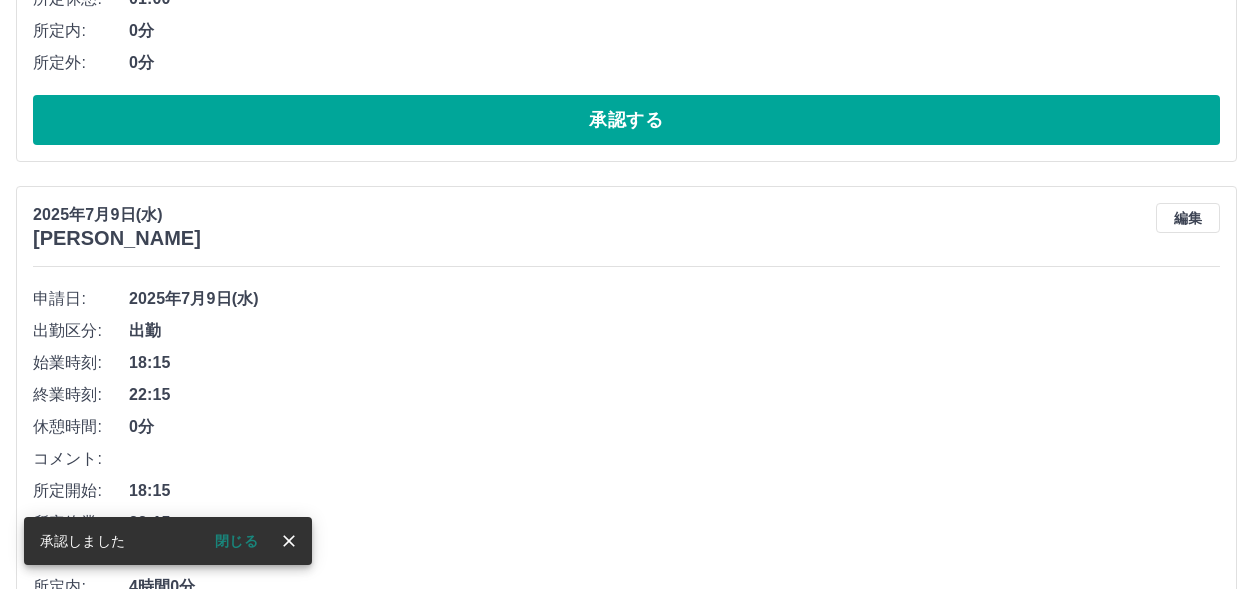 scroll, scrollTop: 708, scrollLeft: 0, axis: vertical 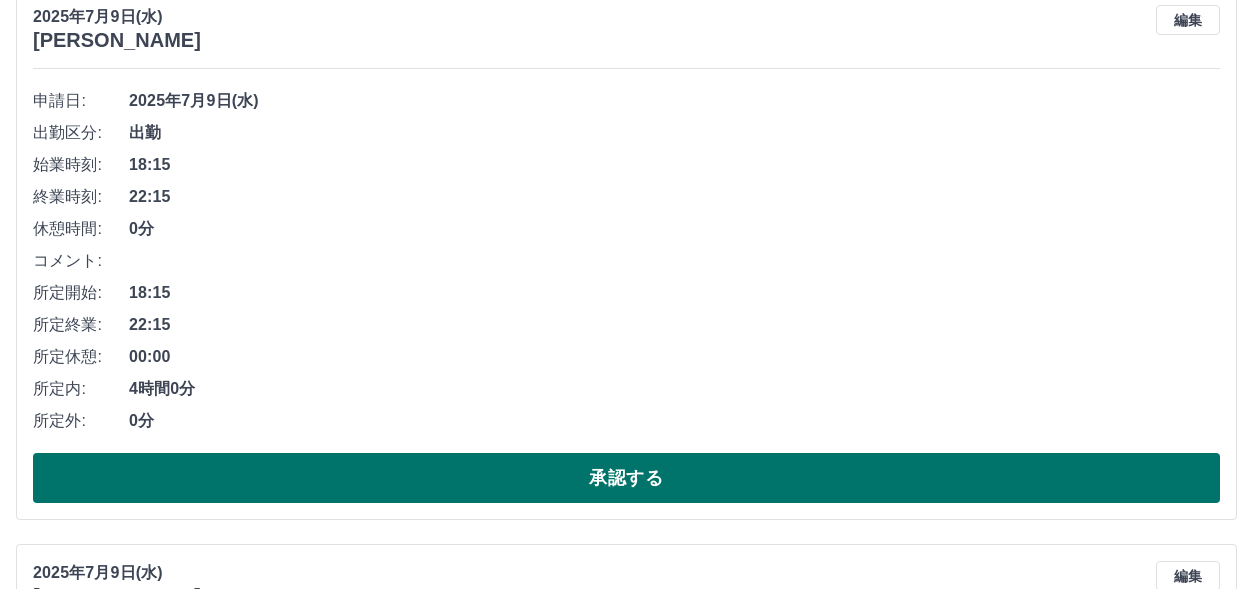 click on "承認する" at bounding box center [626, 478] 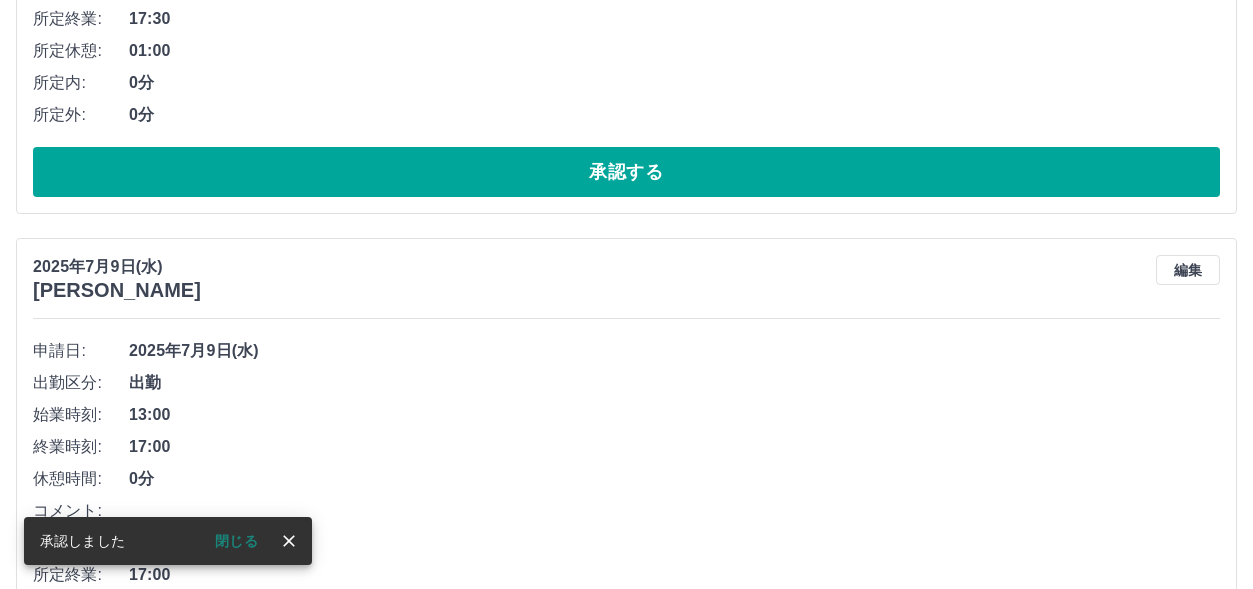 scroll, scrollTop: 652, scrollLeft: 0, axis: vertical 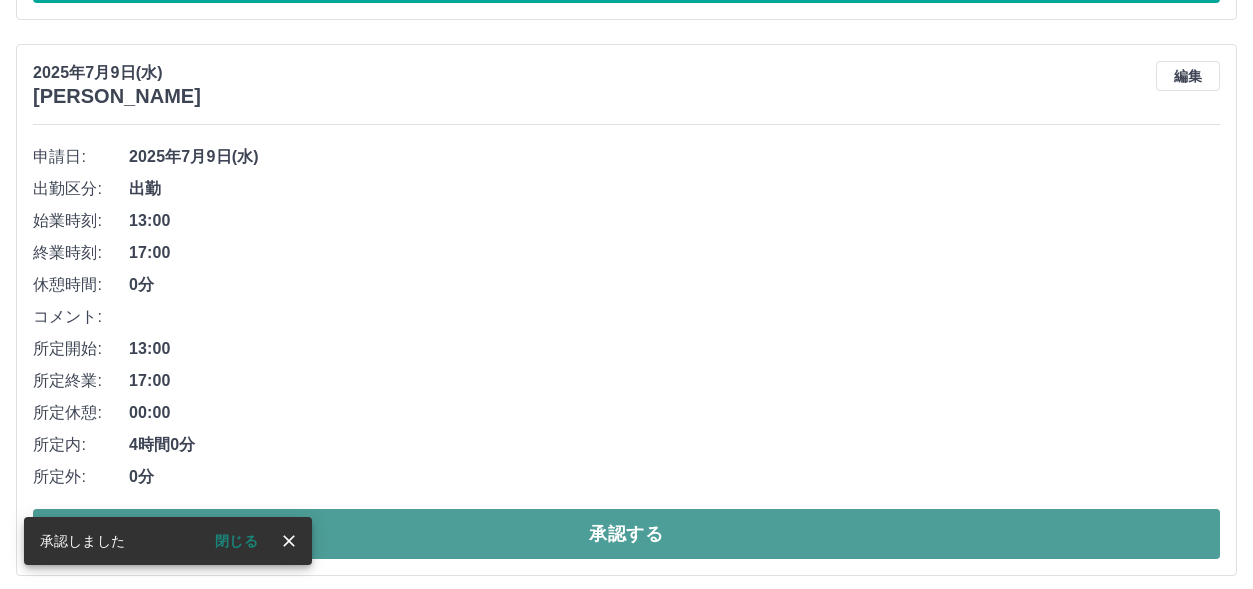 click on "承認する" at bounding box center [626, 534] 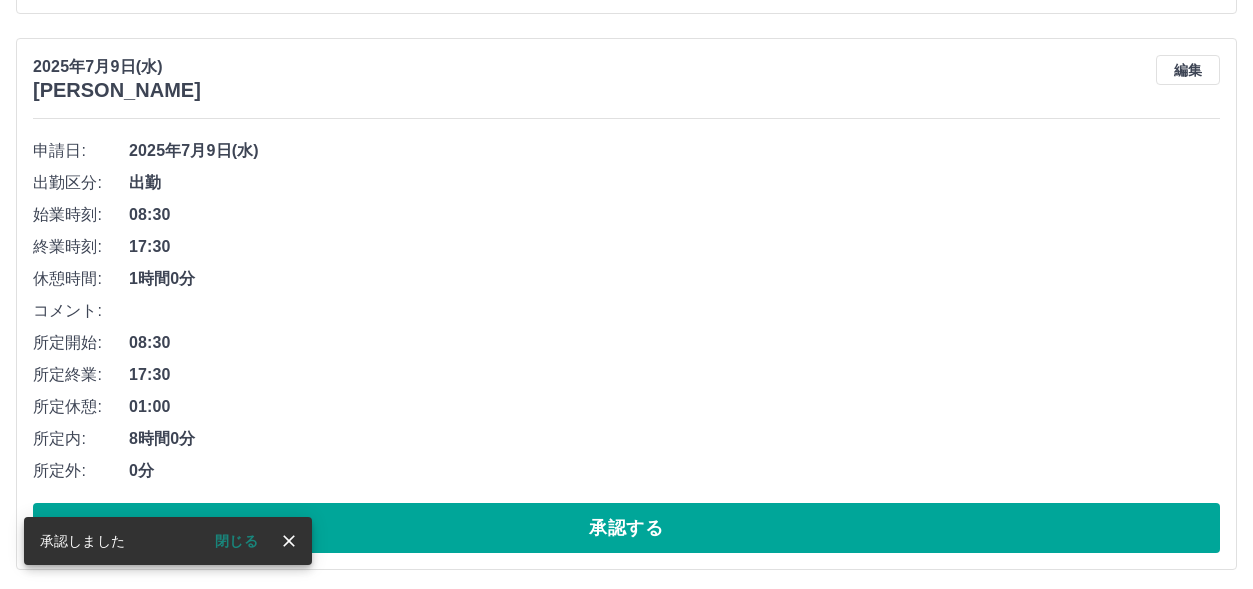 scroll, scrollTop: 652, scrollLeft: 0, axis: vertical 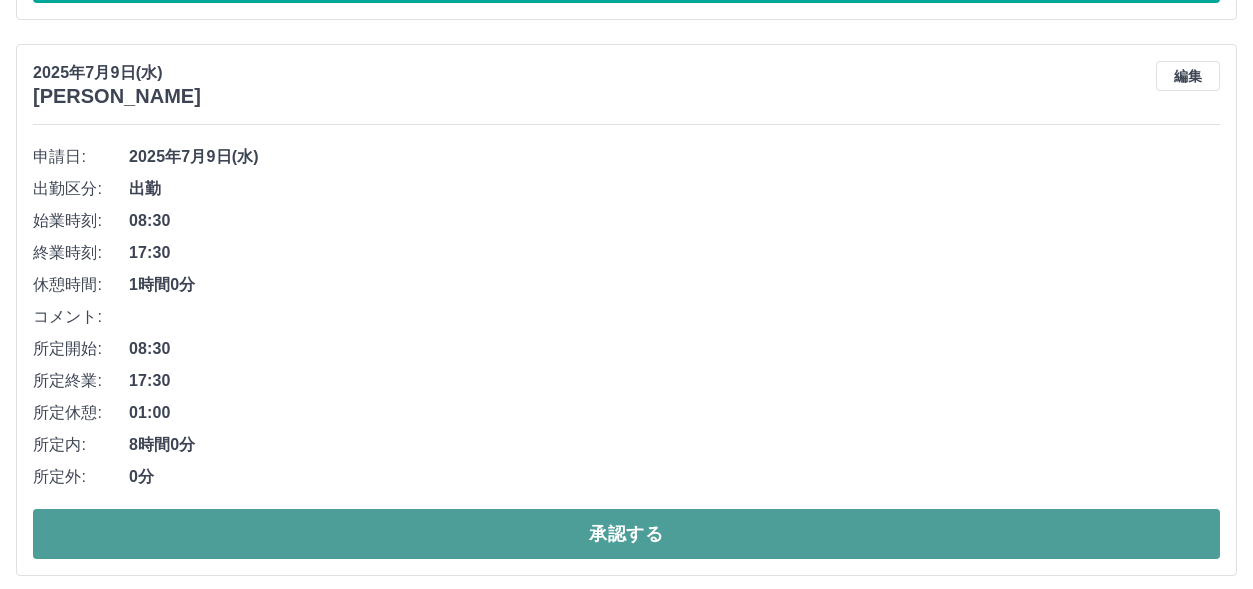 click on "承認する" at bounding box center [626, 534] 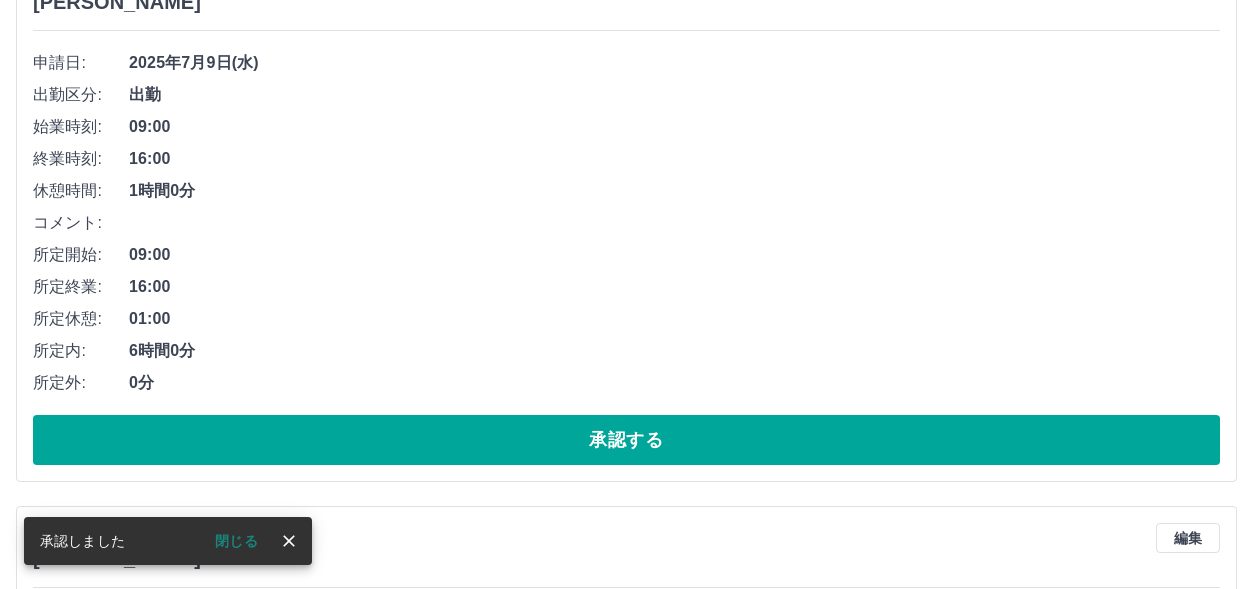 scroll, scrollTop: 752, scrollLeft: 0, axis: vertical 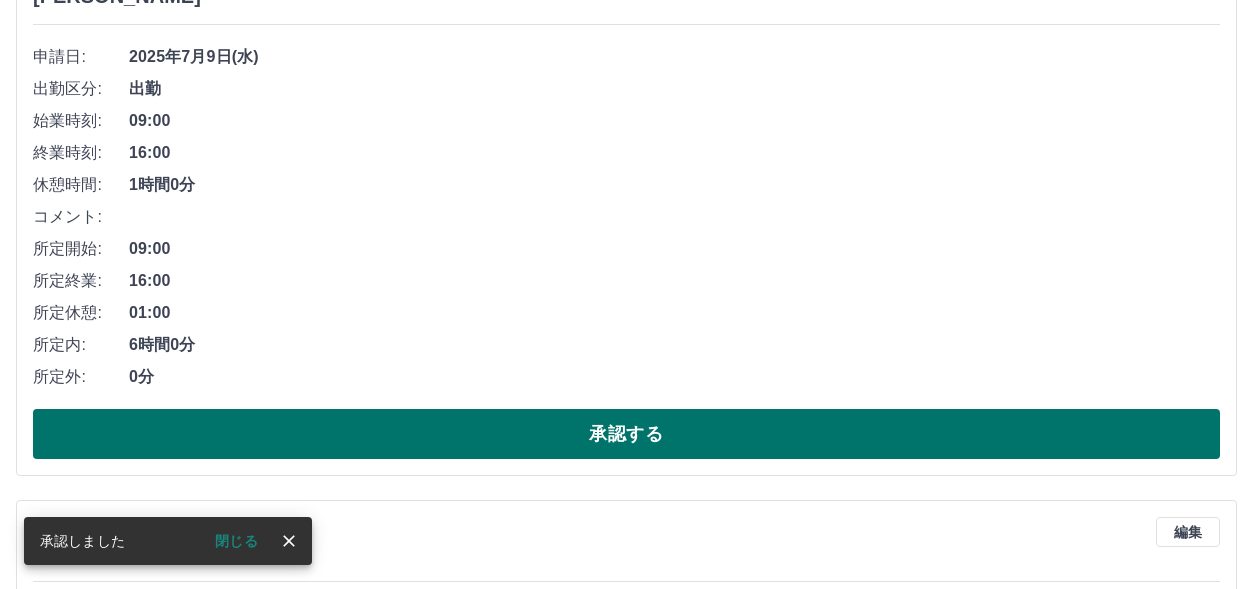 click on "承認する" at bounding box center (626, 434) 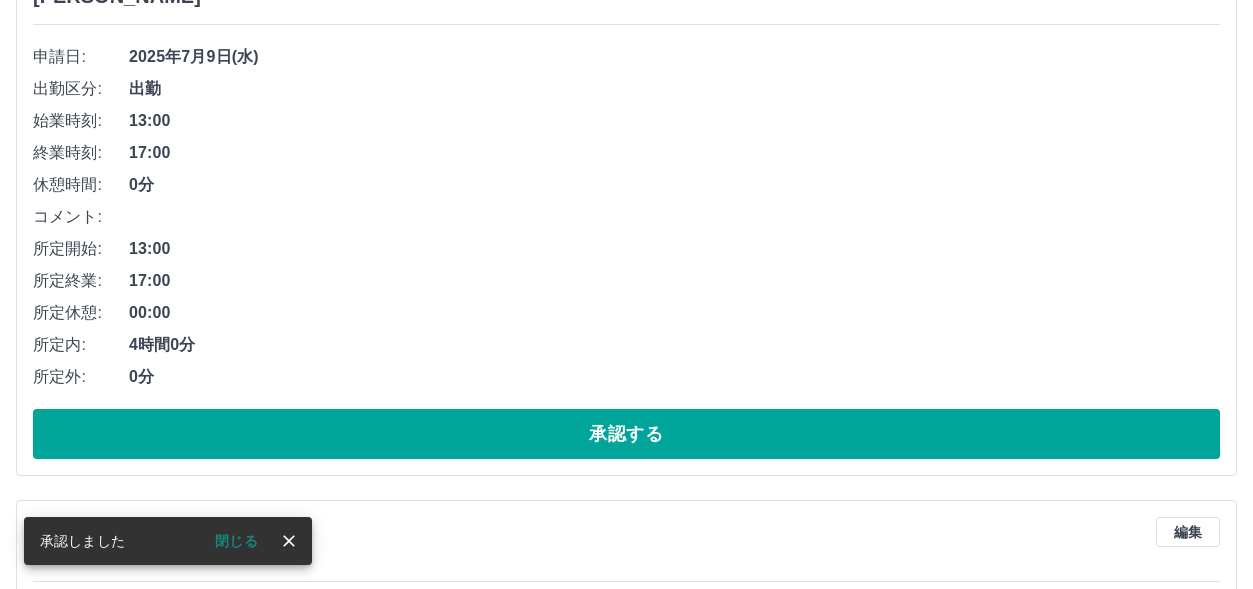 scroll, scrollTop: 196, scrollLeft: 0, axis: vertical 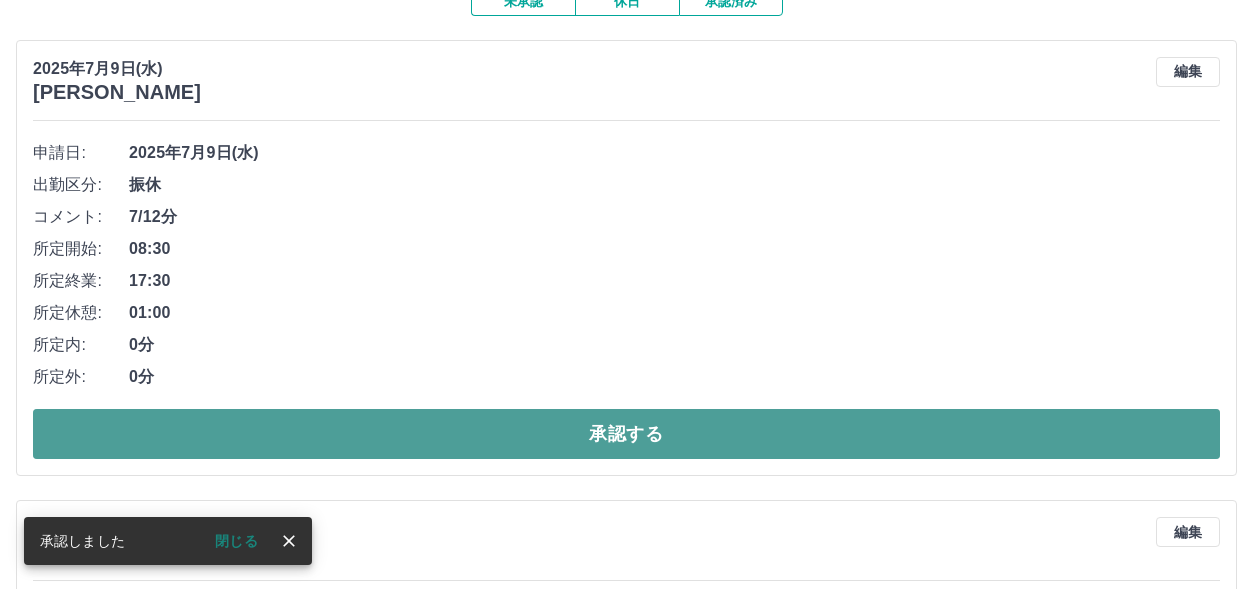 click on "承認する" at bounding box center [626, 434] 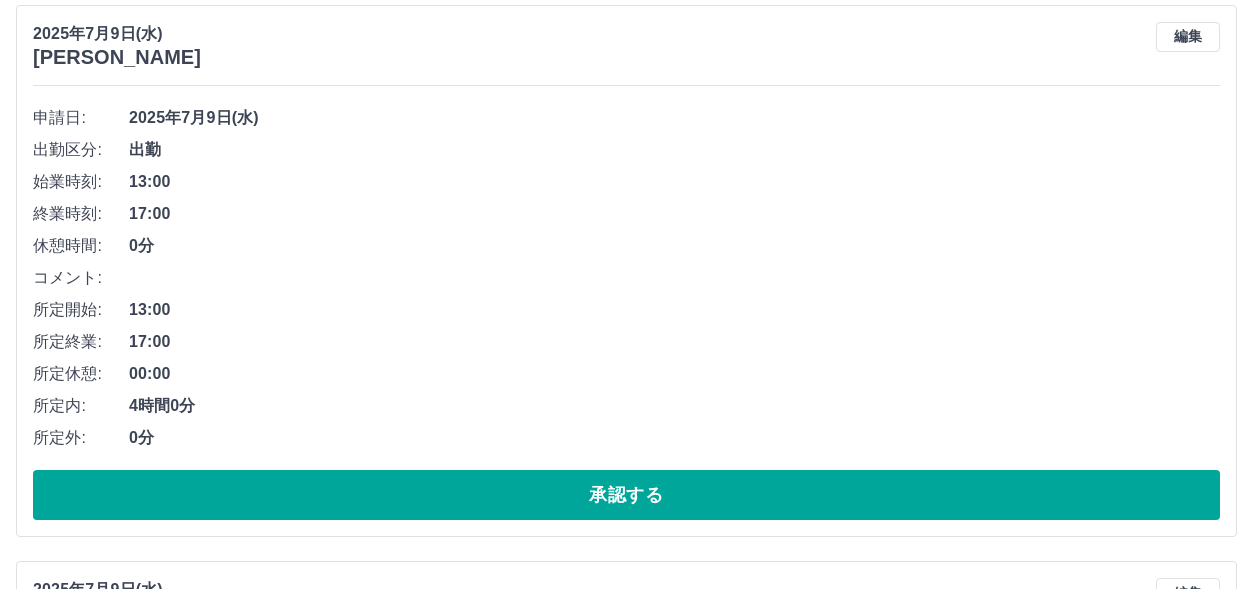 scroll, scrollTop: 196, scrollLeft: 0, axis: vertical 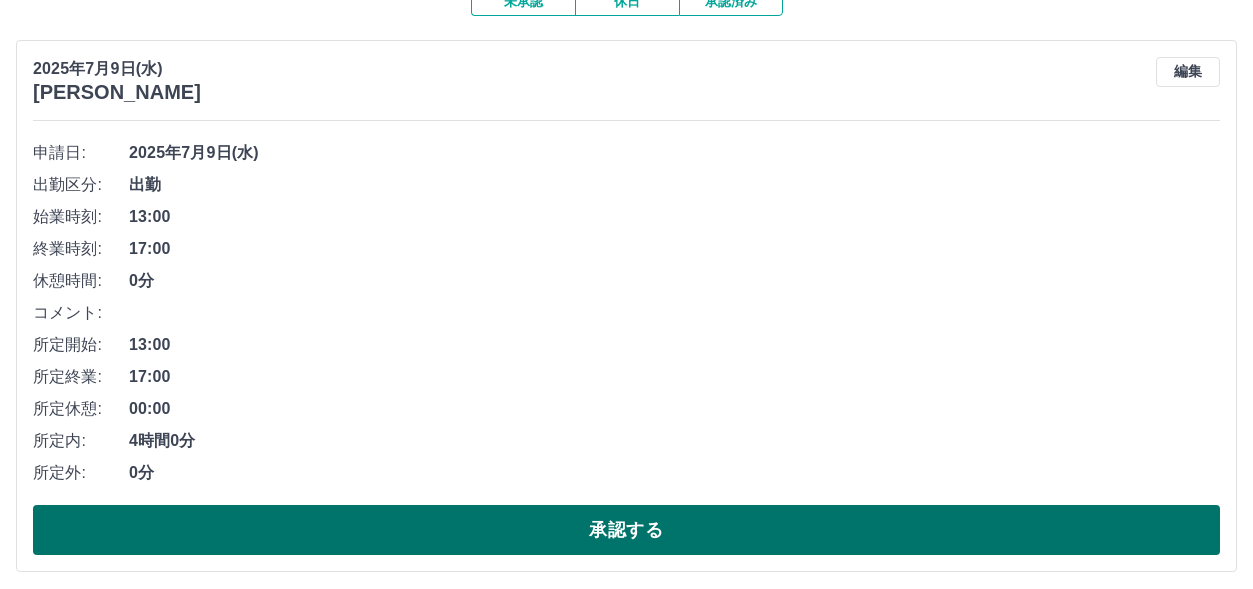 click on "承認する" at bounding box center (626, 530) 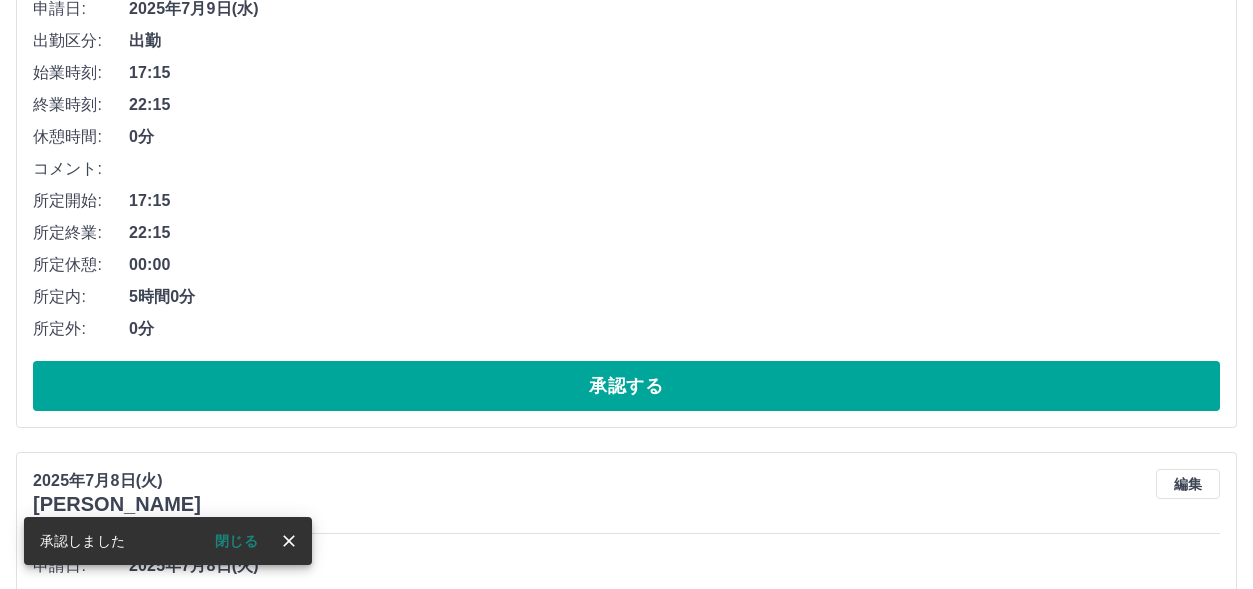 scroll, scrollTop: 340, scrollLeft: 0, axis: vertical 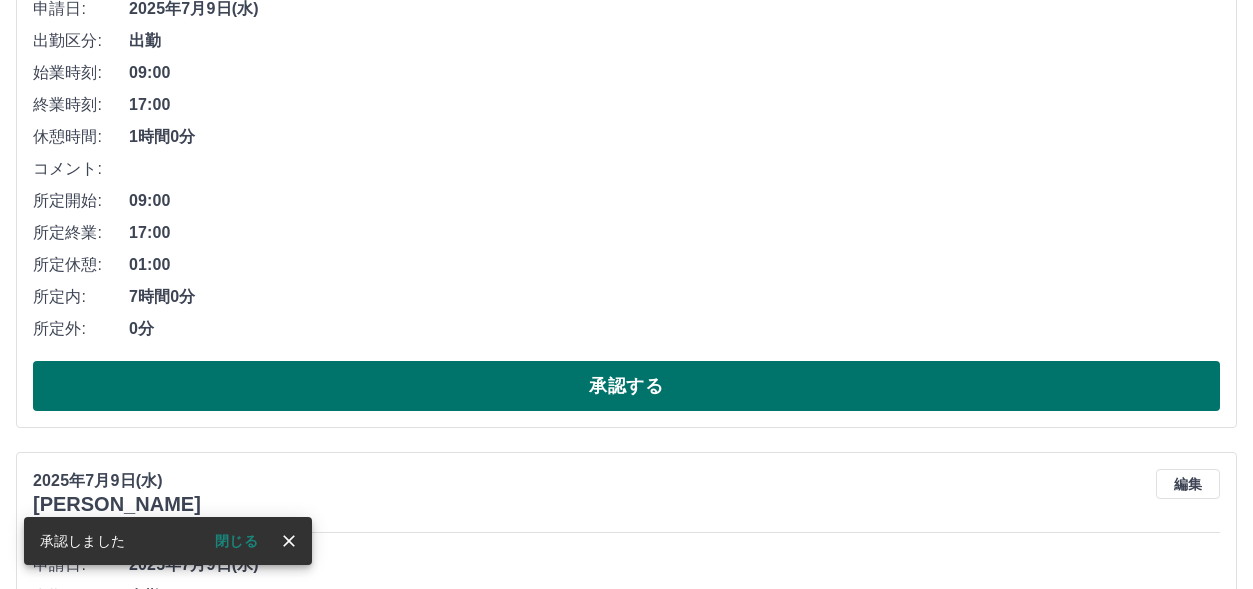click on "承認する" at bounding box center [626, 386] 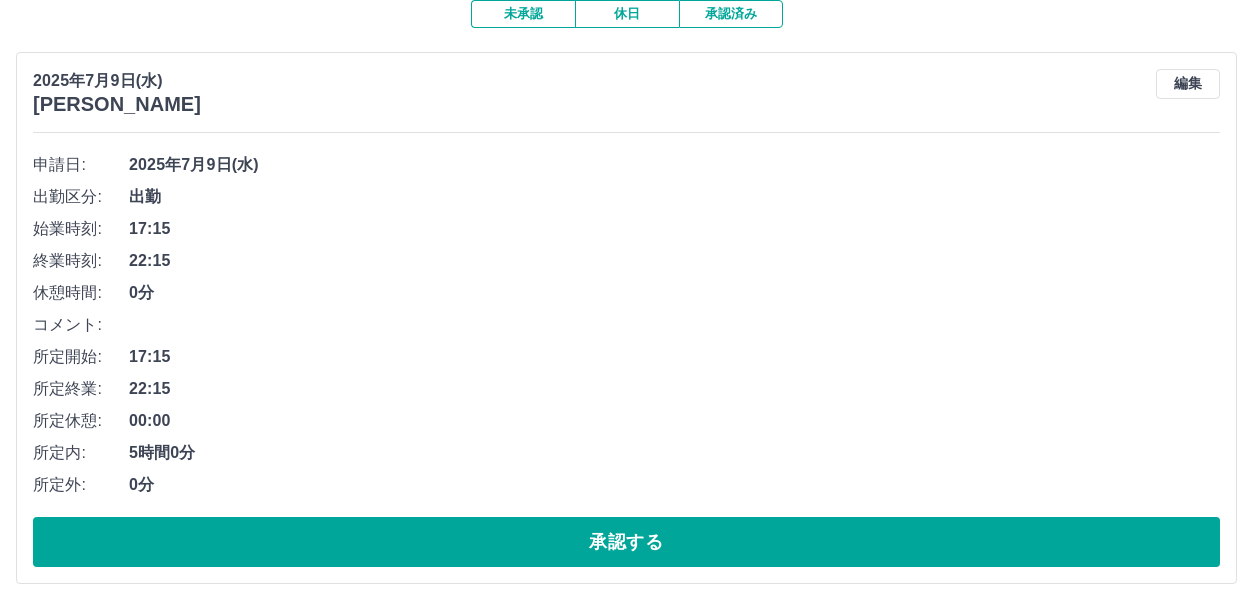 scroll, scrollTop: 284, scrollLeft: 0, axis: vertical 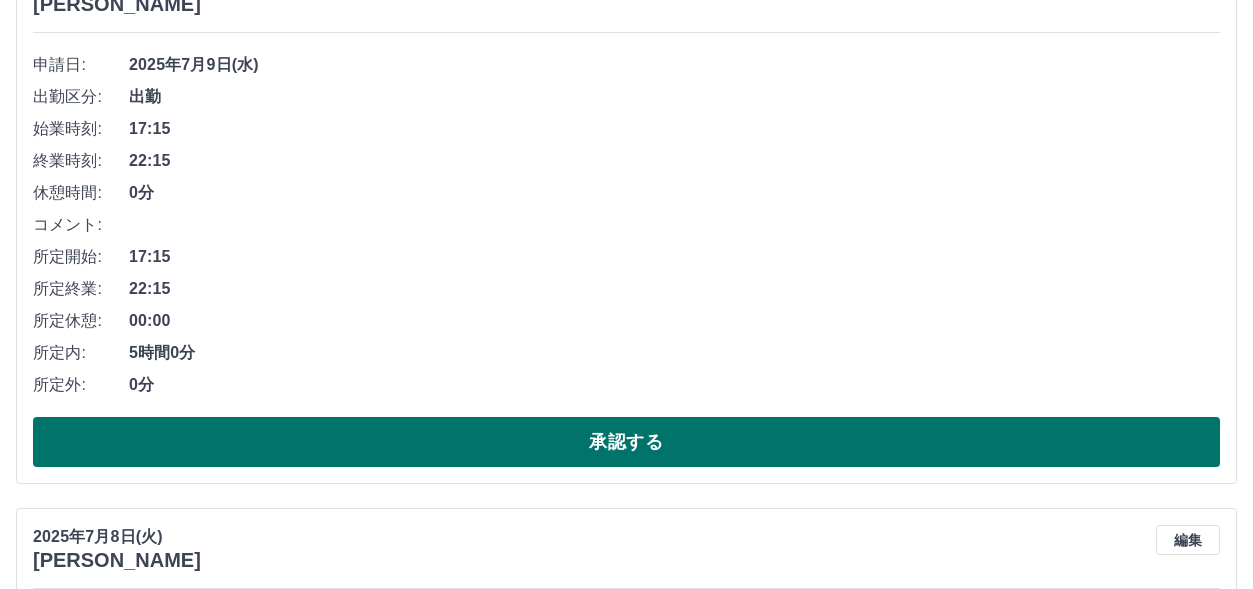 click on "承認する" at bounding box center [626, 442] 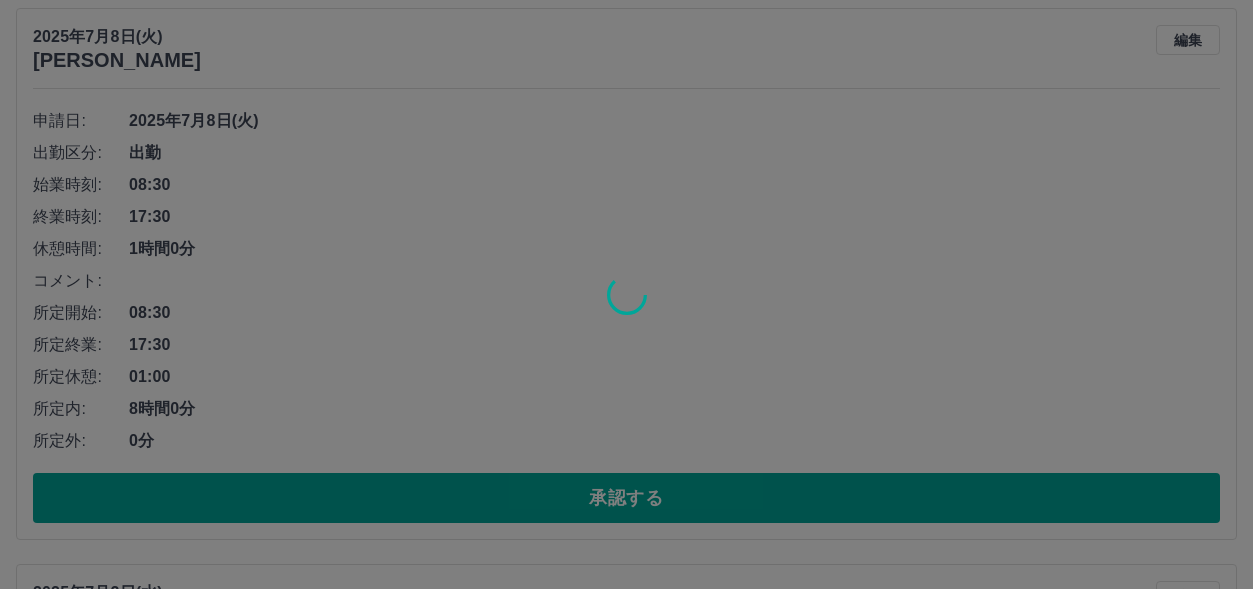 scroll, scrollTop: 228, scrollLeft: 0, axis: vertical 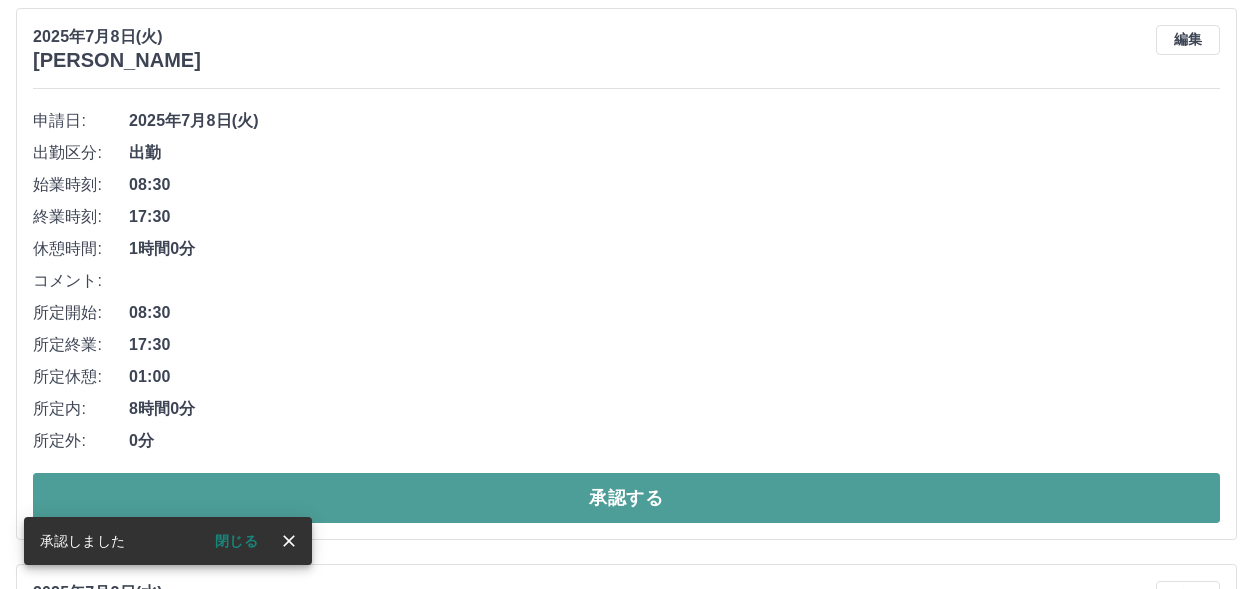 click on "承認する" at bounding box center (626, 498) 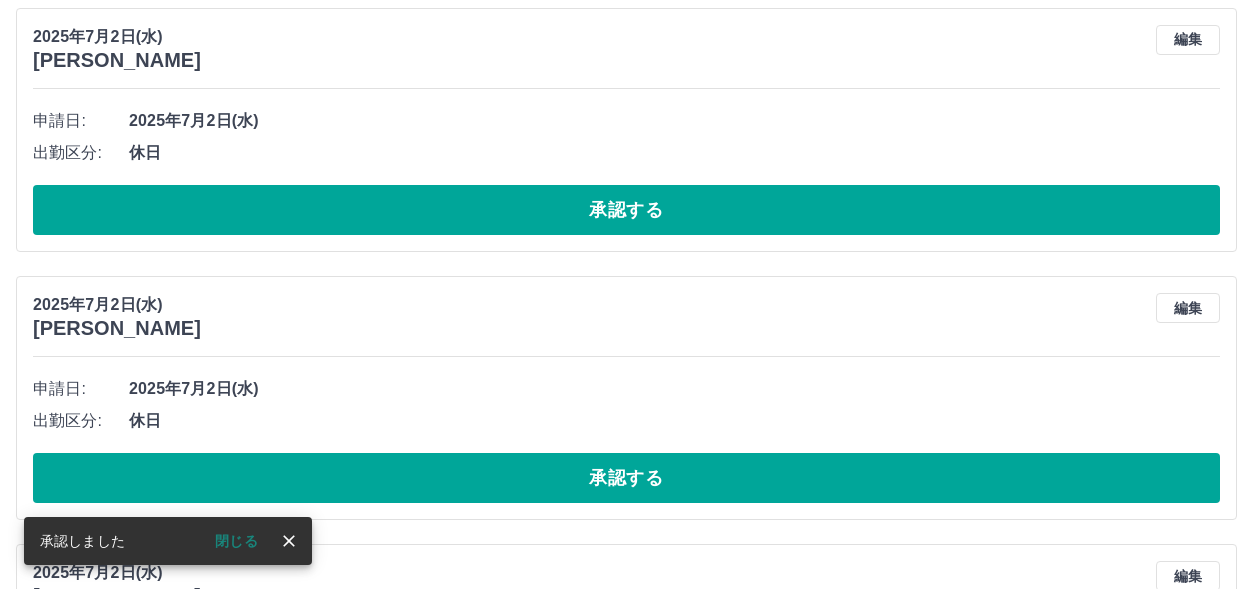 scroll, scrollTop: 0, scrollLeft: 0, axis: both 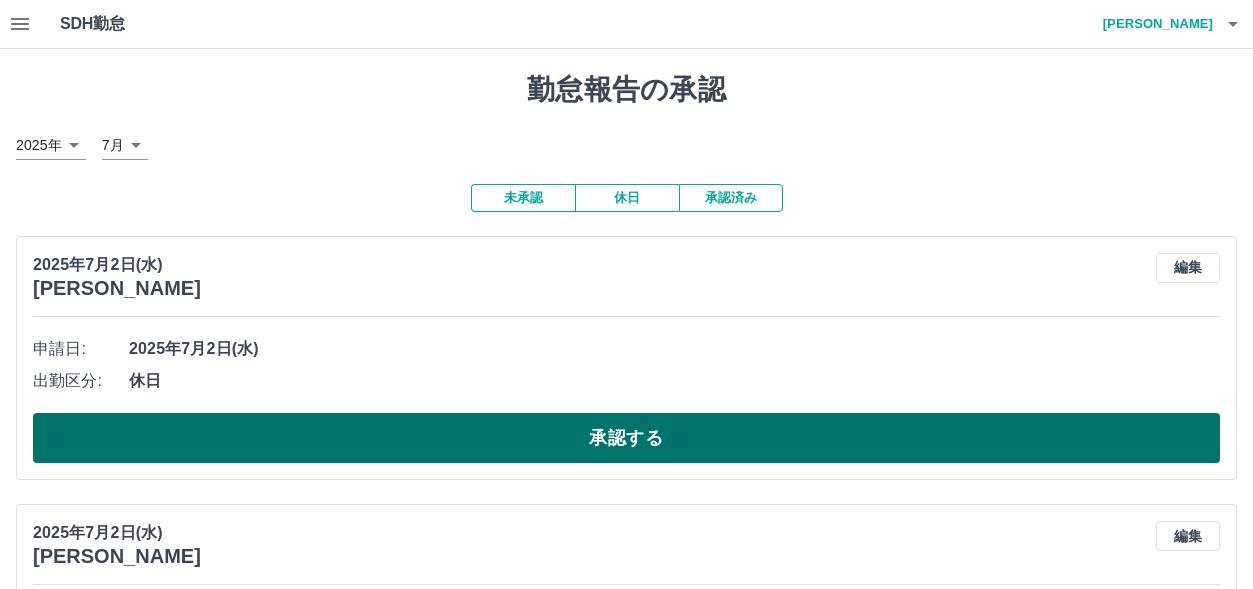click on "承認する" at bounding box center [626, 438] 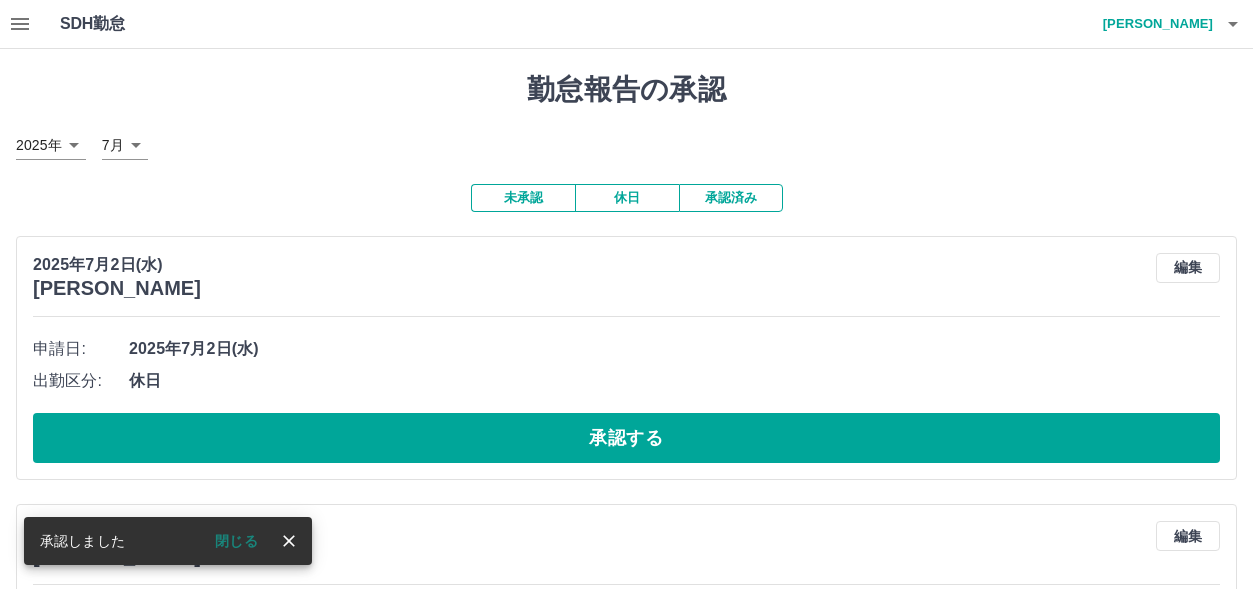 click on "承認する" at bounding box center [626, 438] 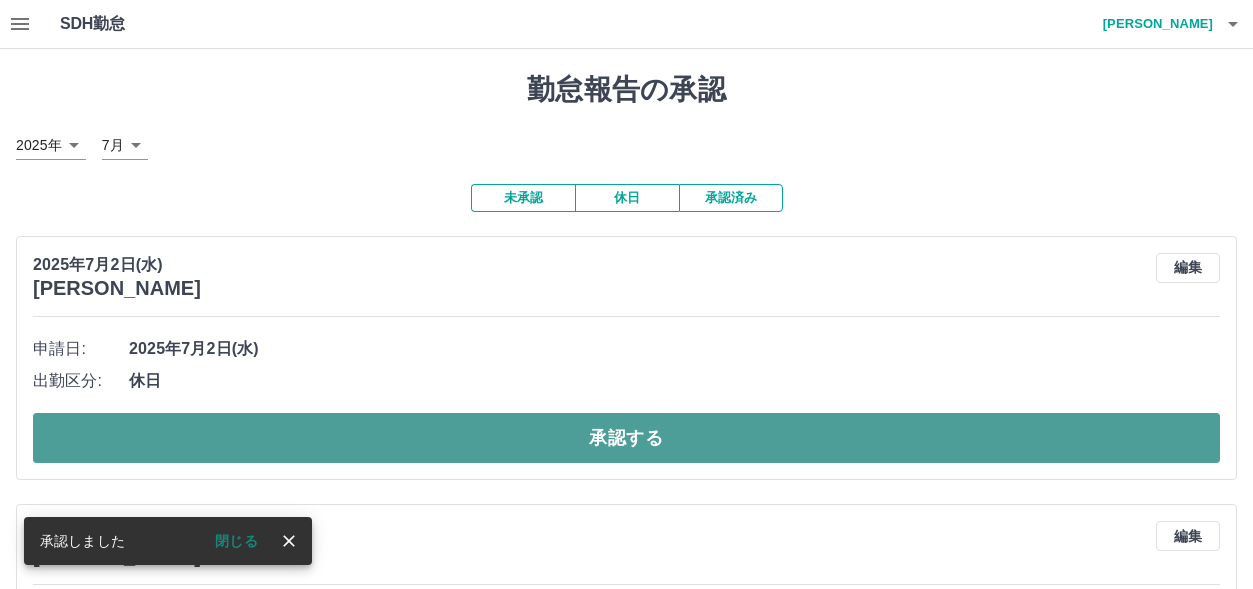 click on "承認する" at bounding box center (626, 438) 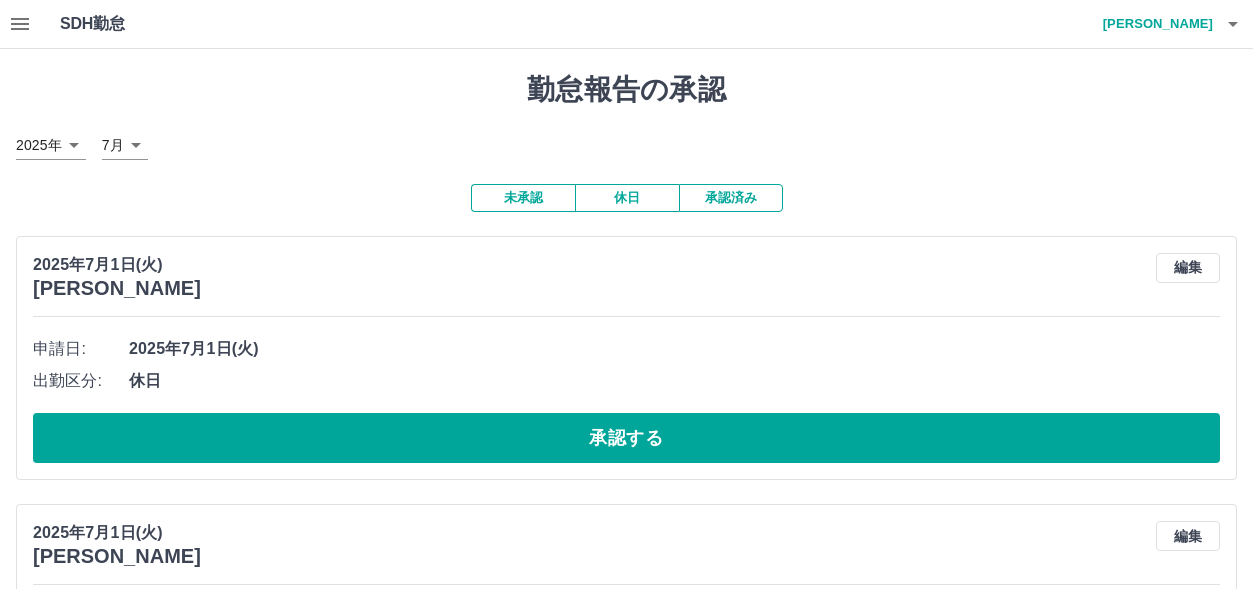 click on "承認する" at bounding box center [626, 438] 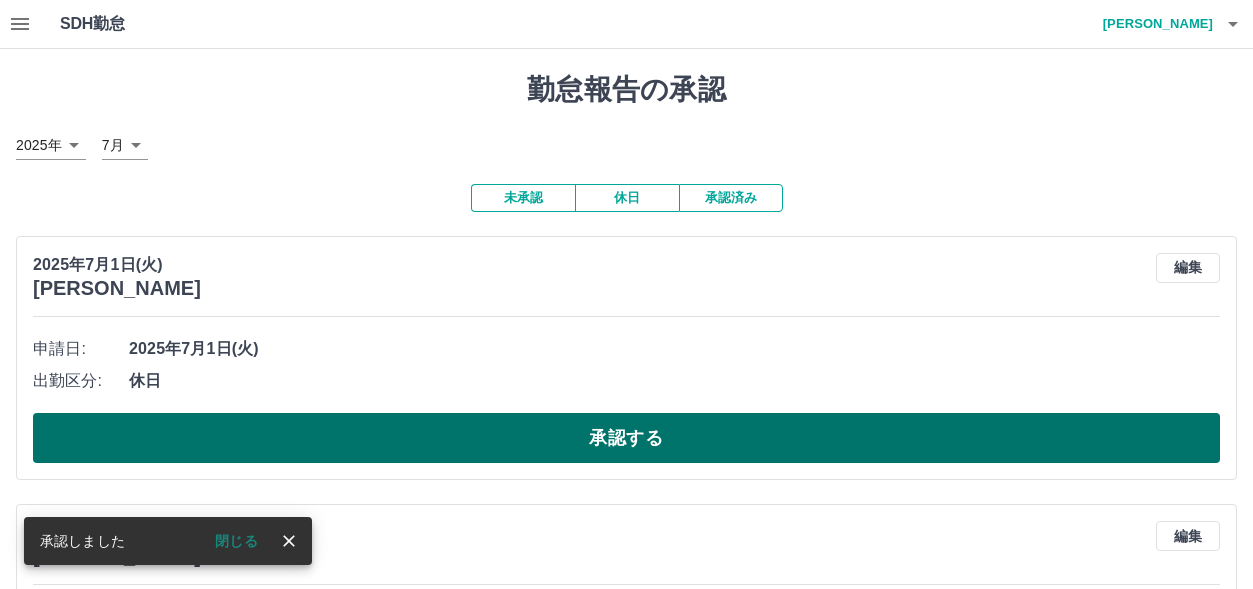 click on "承認する" at bounding box center (626, 438) 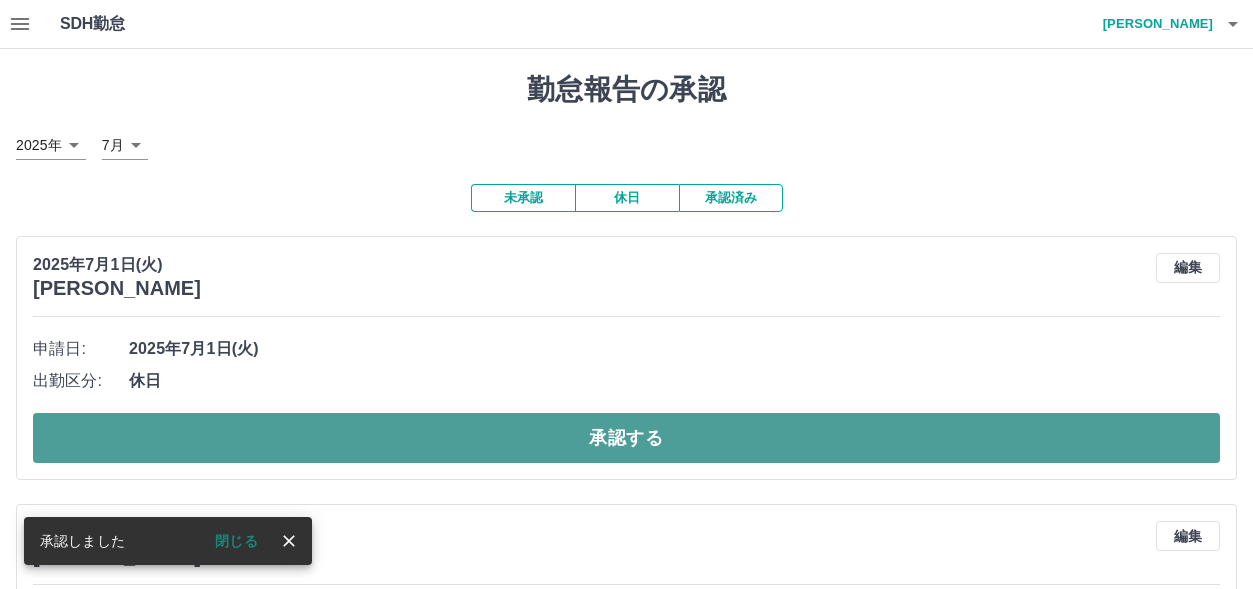 click on "承認する" at bounding box center [626, 438] 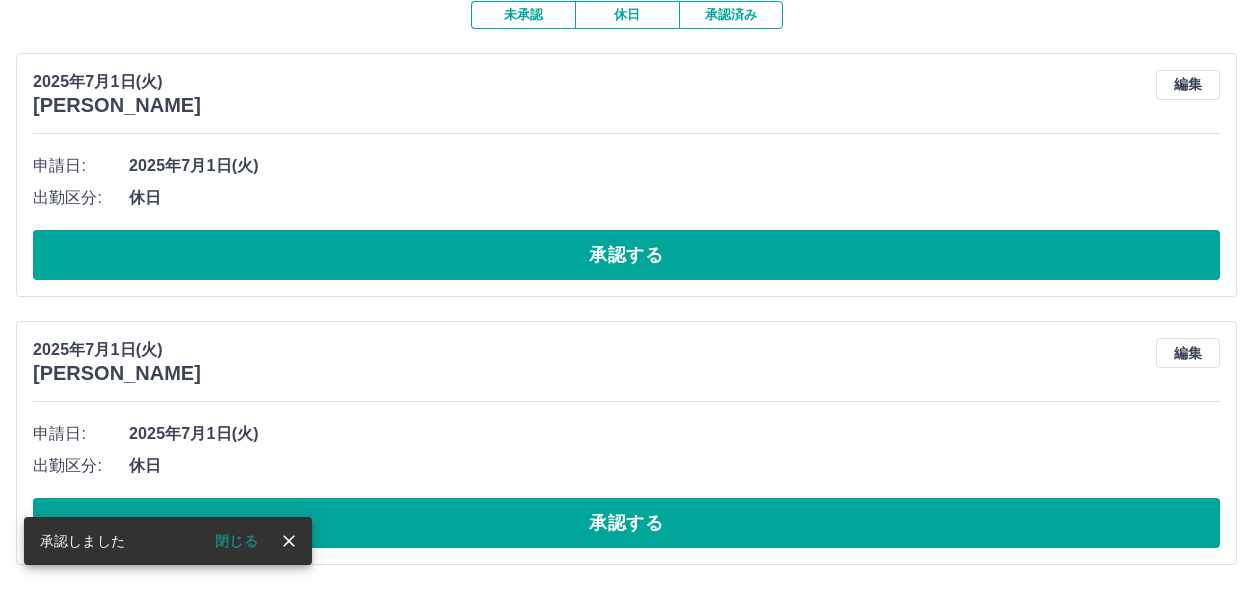 scroll, scrollTop: 32, scrollLeft: 0, axis: vertical 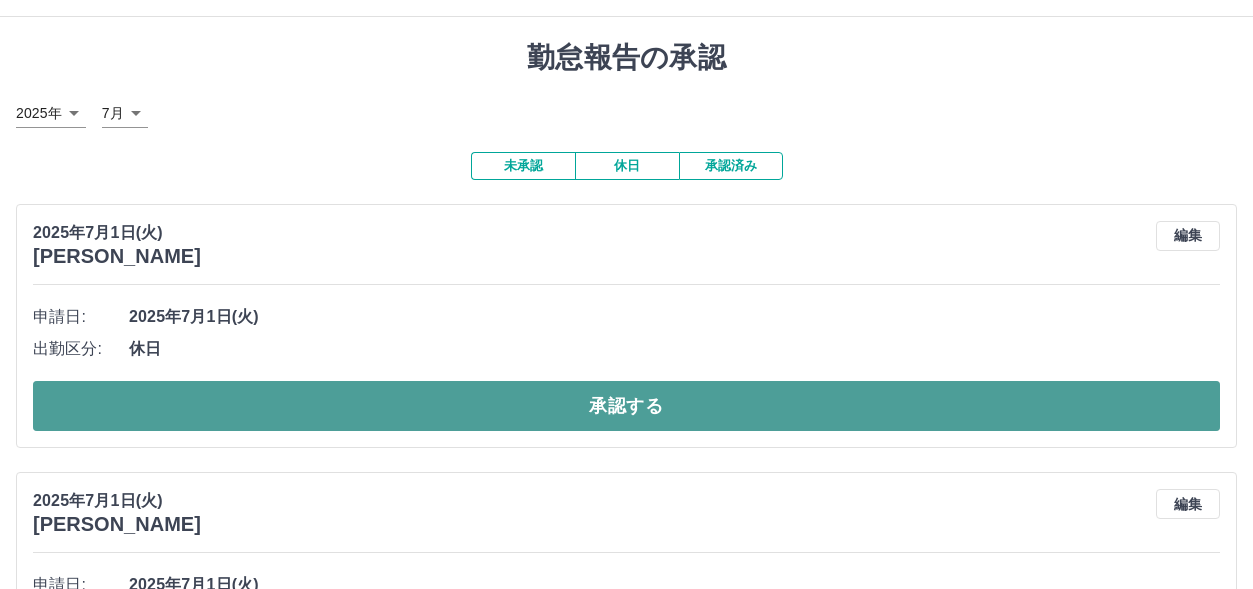click on "承認する" at bounding box center [626, 406] 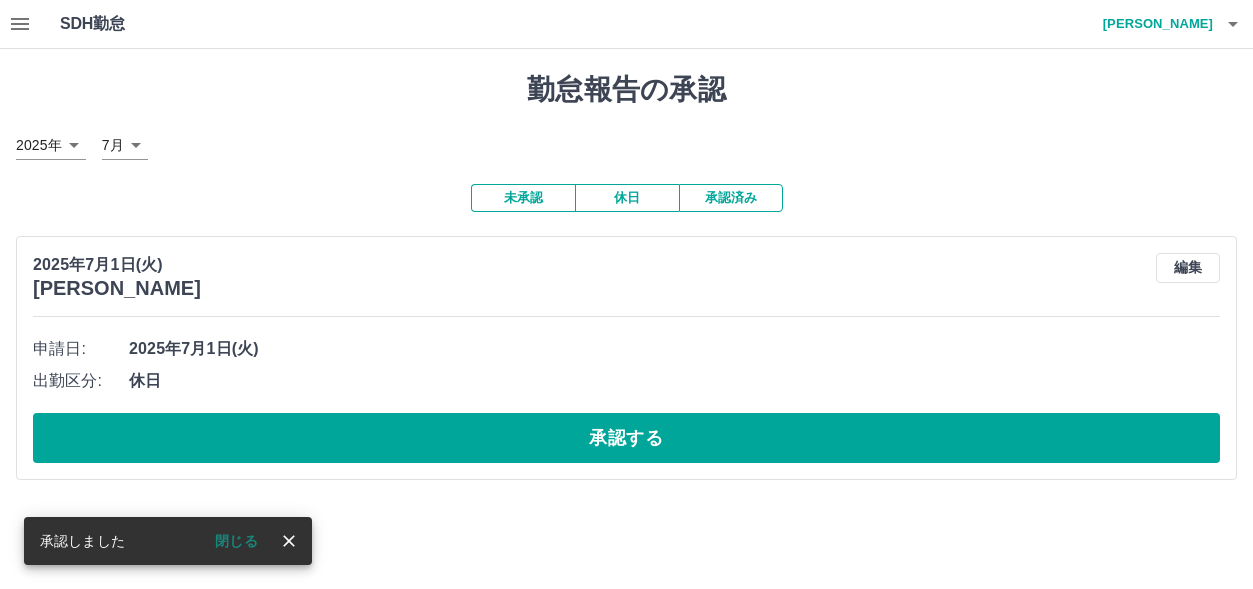 scroll, scrollTop: 0, scrollLeft: 0, axis: both 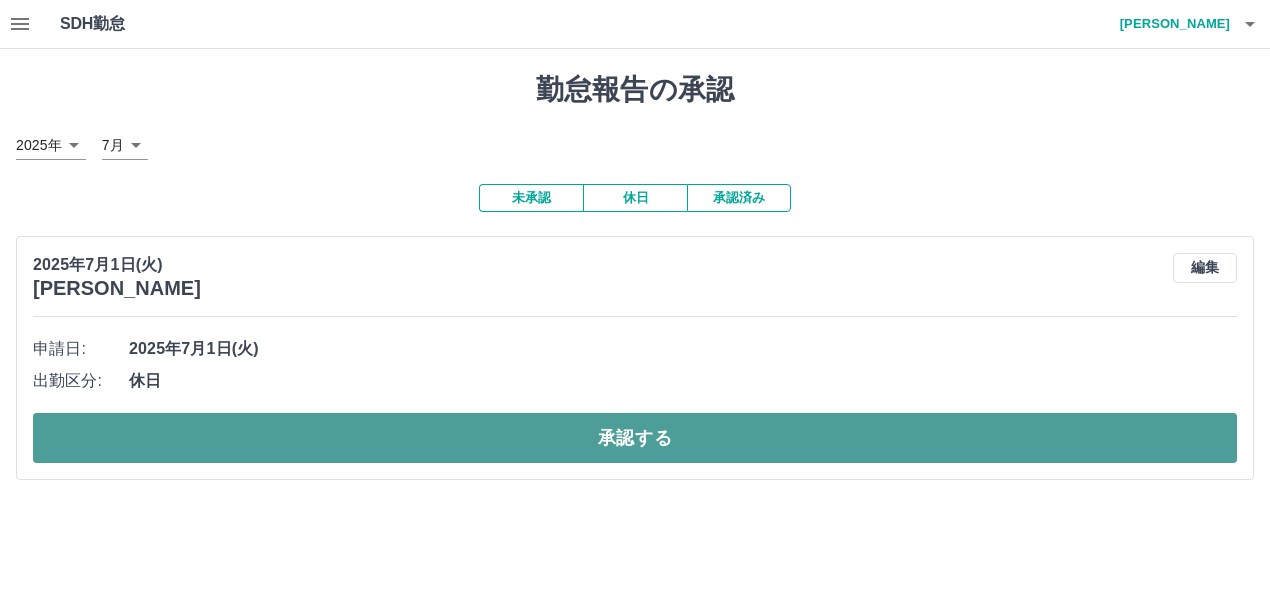 click on "承認する" at bounding box center [635, 438] 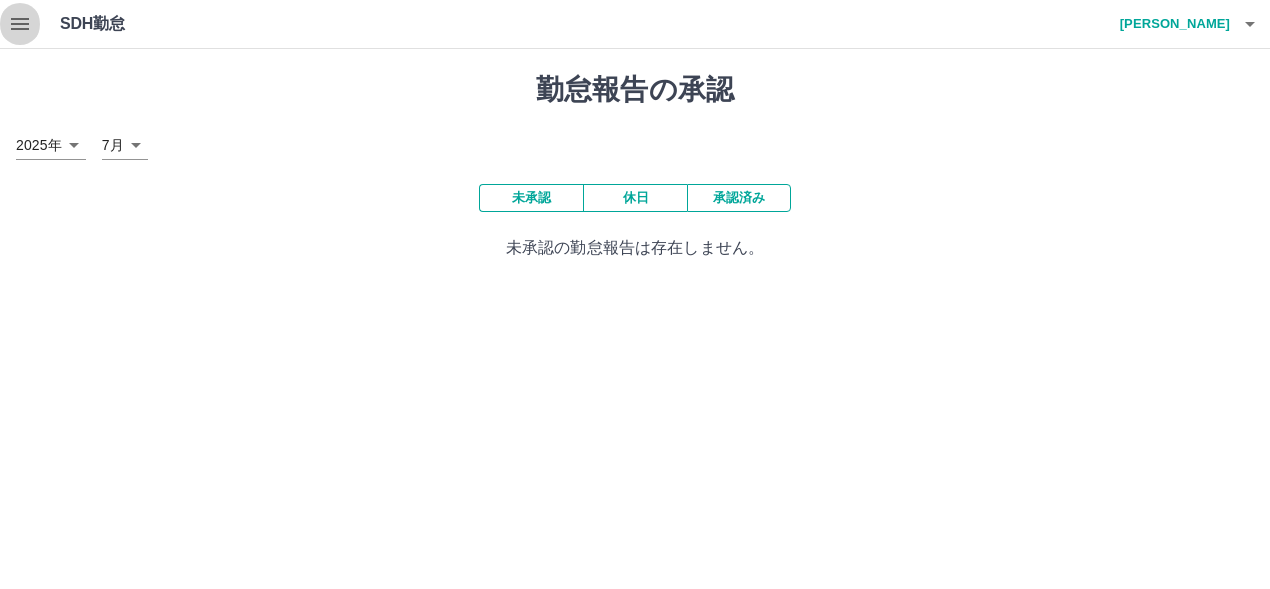 click 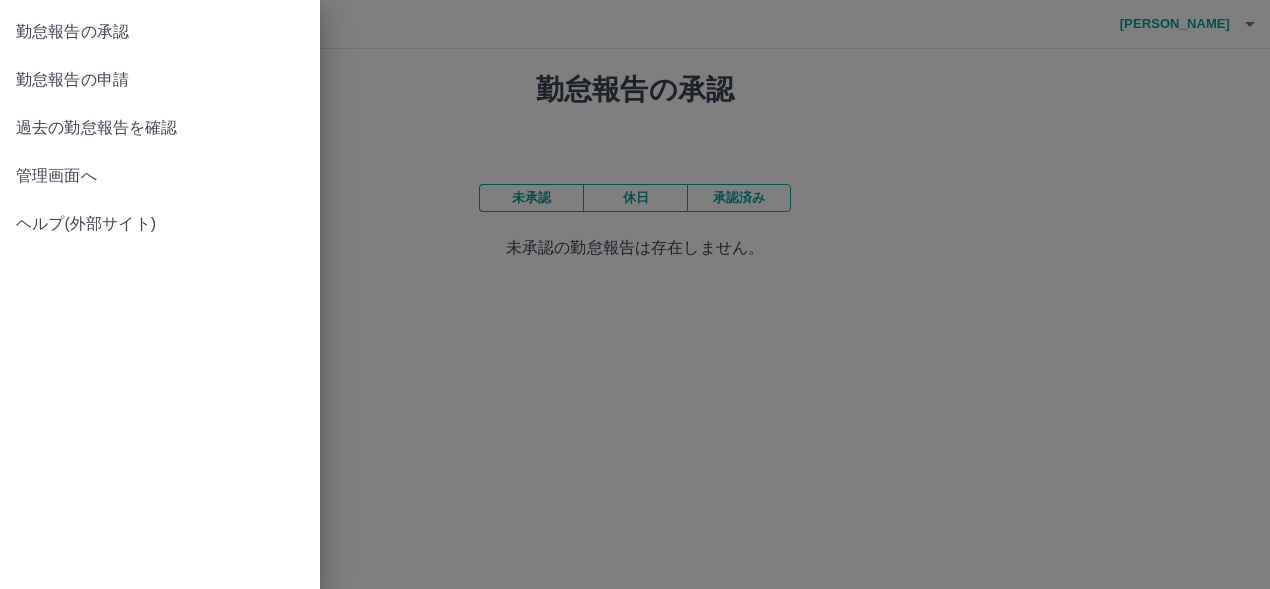 click on "勤怠報告の申請" at bounding box center [160, 80] 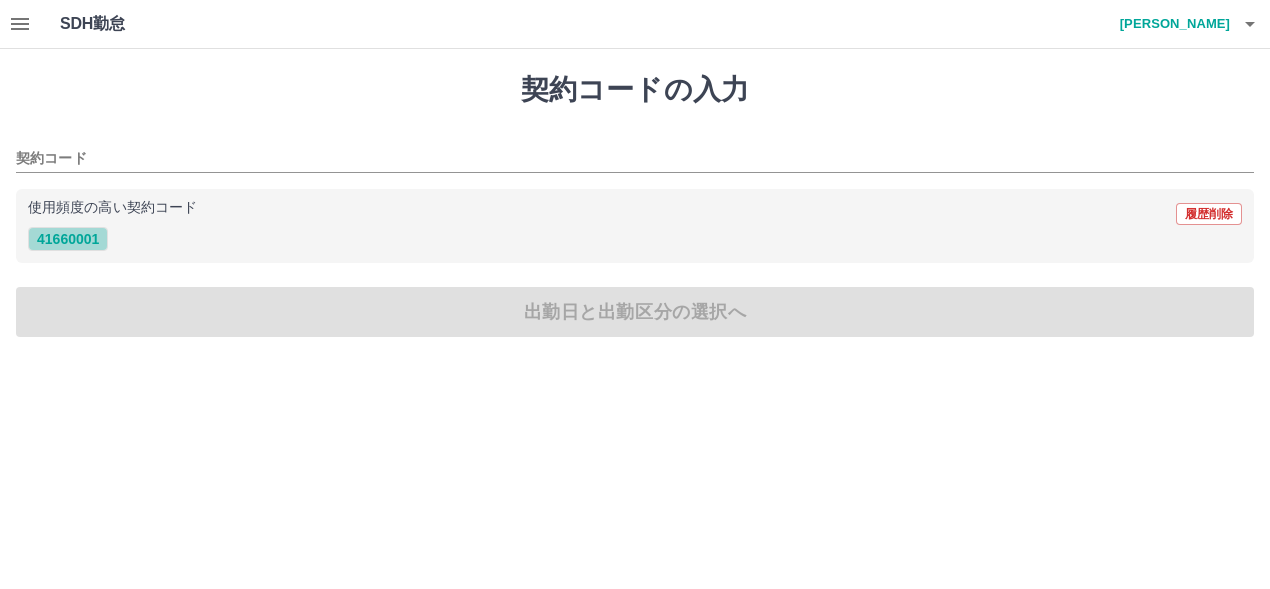click on "41660001" at bounding box center (68, 239) 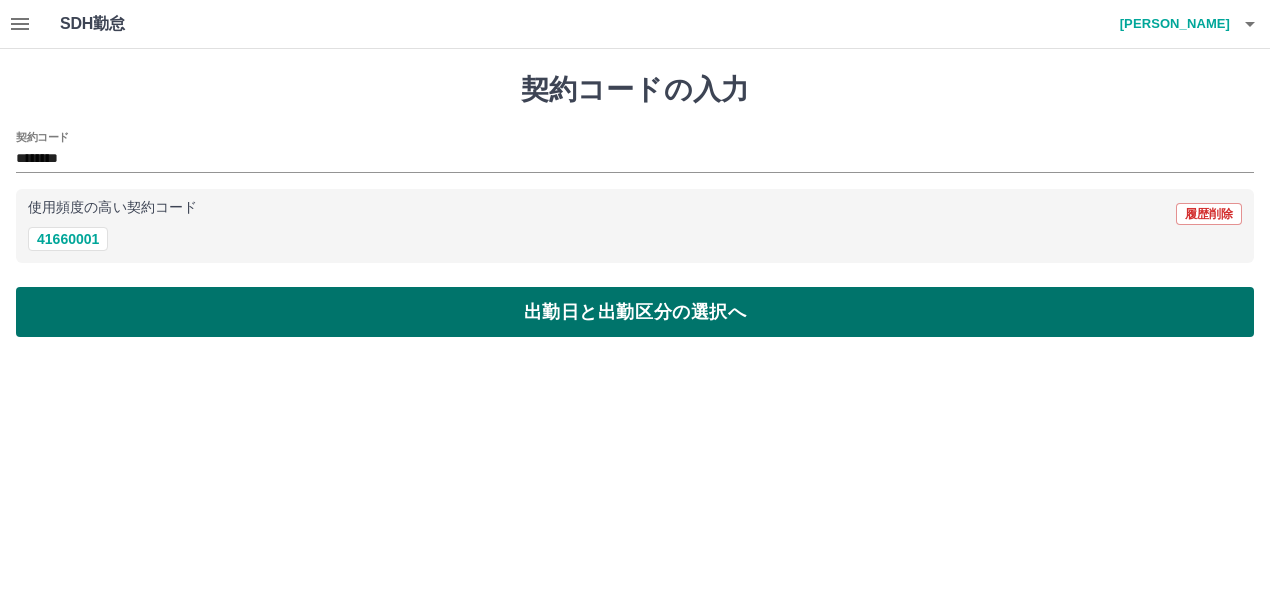 click on "出勤日と出勤区分の選択へ" at bounding box center (635, 312) 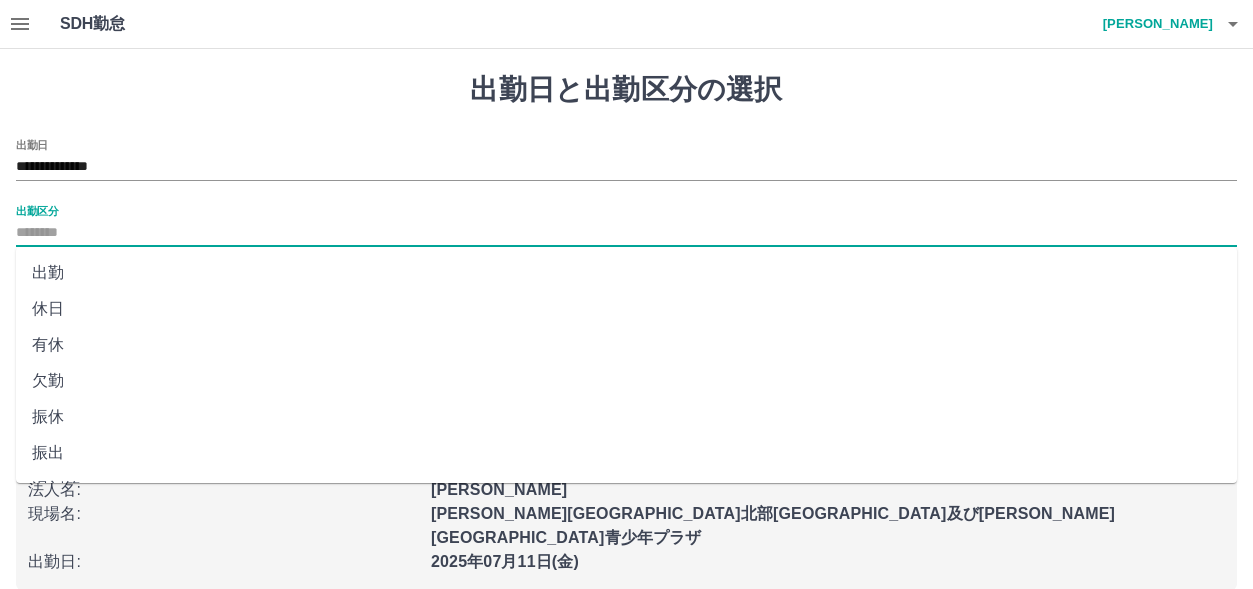 click on "出勤区分" at bounding box center (626, 233) 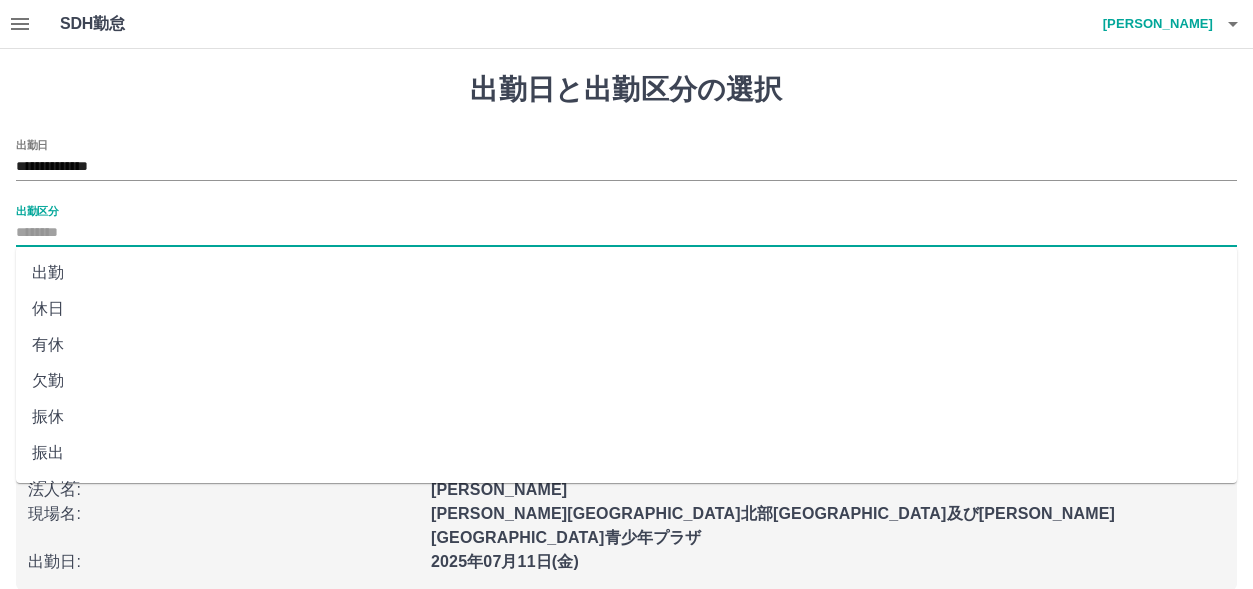 click on "振休" at bounding box center [626, 417] 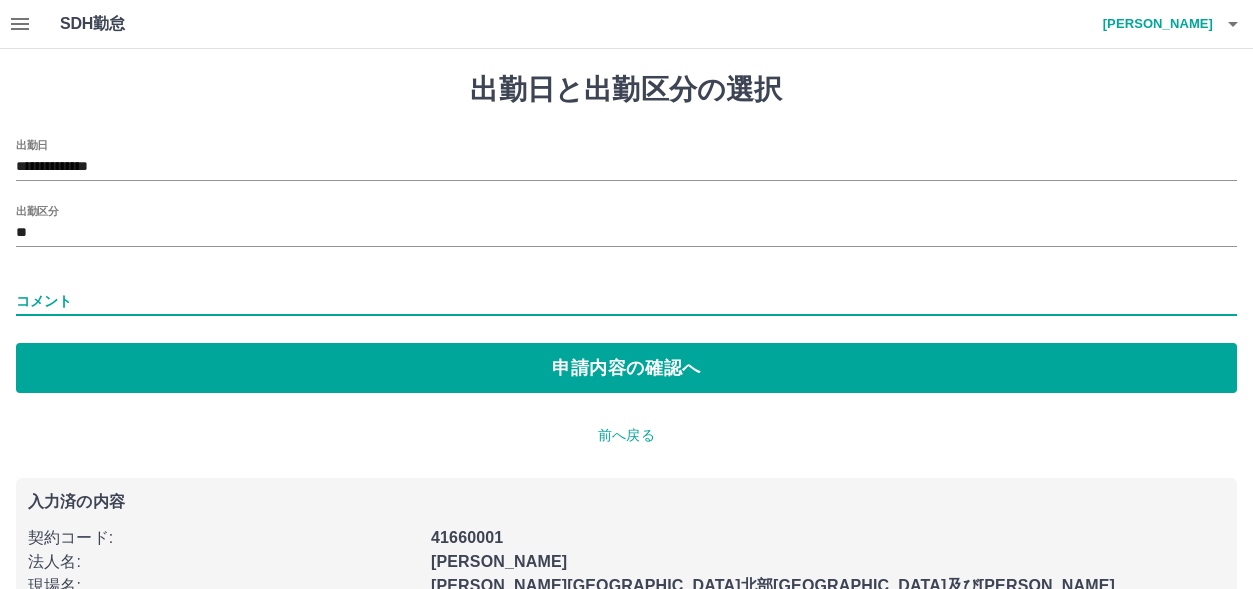 click on "コメント" at bounding box center [626, 301] 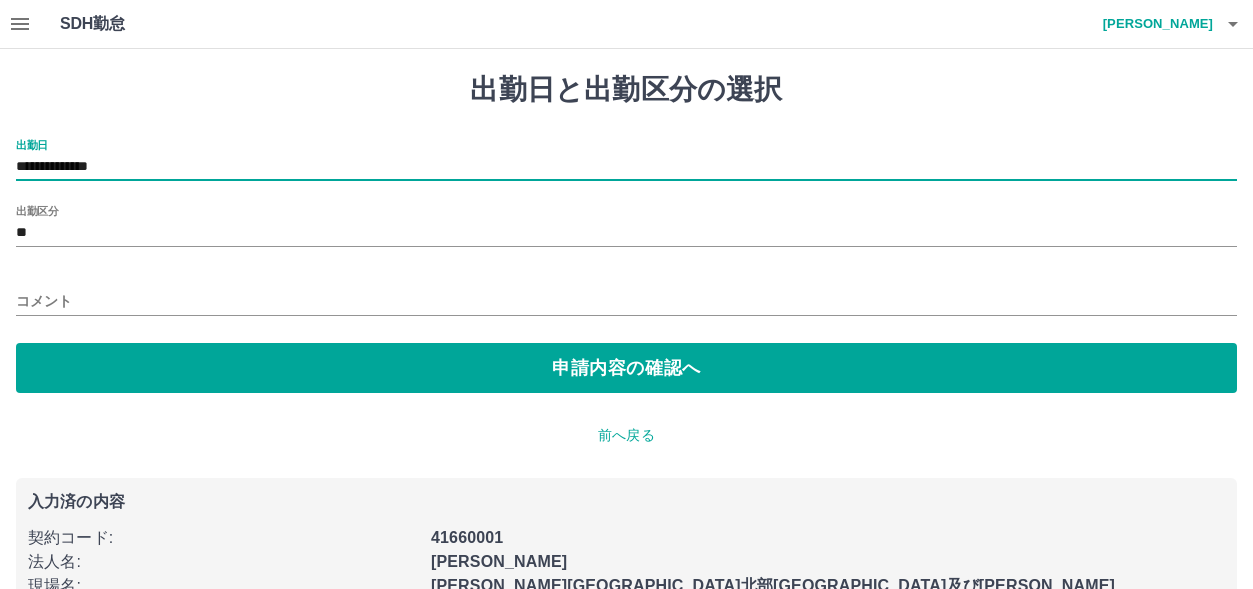 click on "**********" at bounding box center [626, 167] 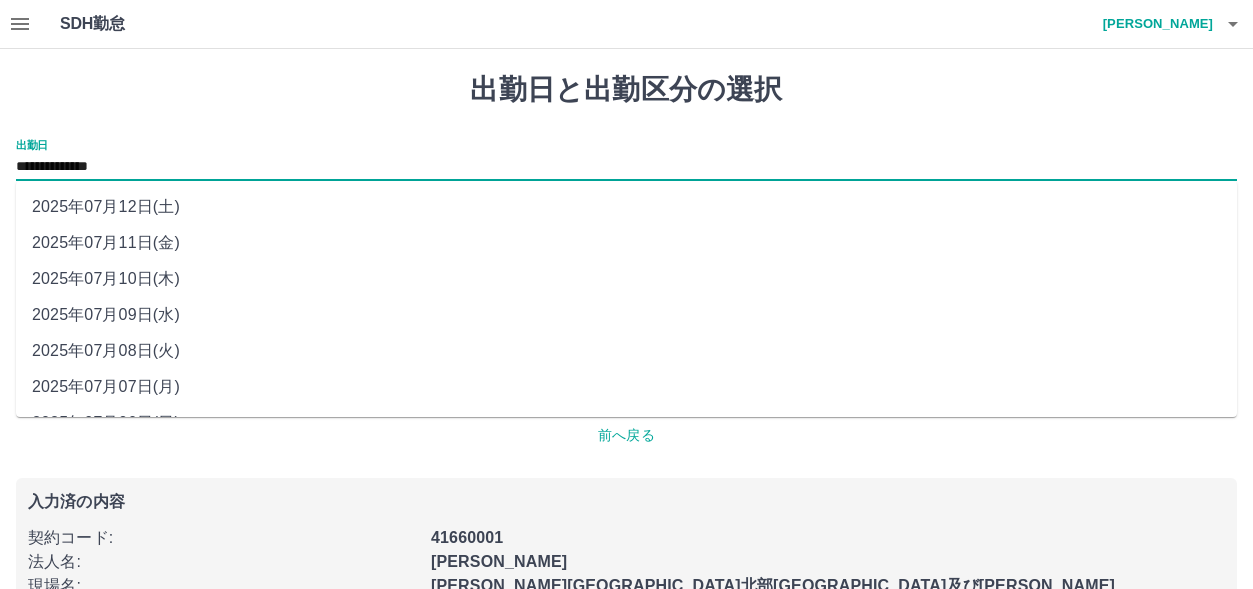 click on "2025年07月10日(木)" at bounding box center [626, 279] 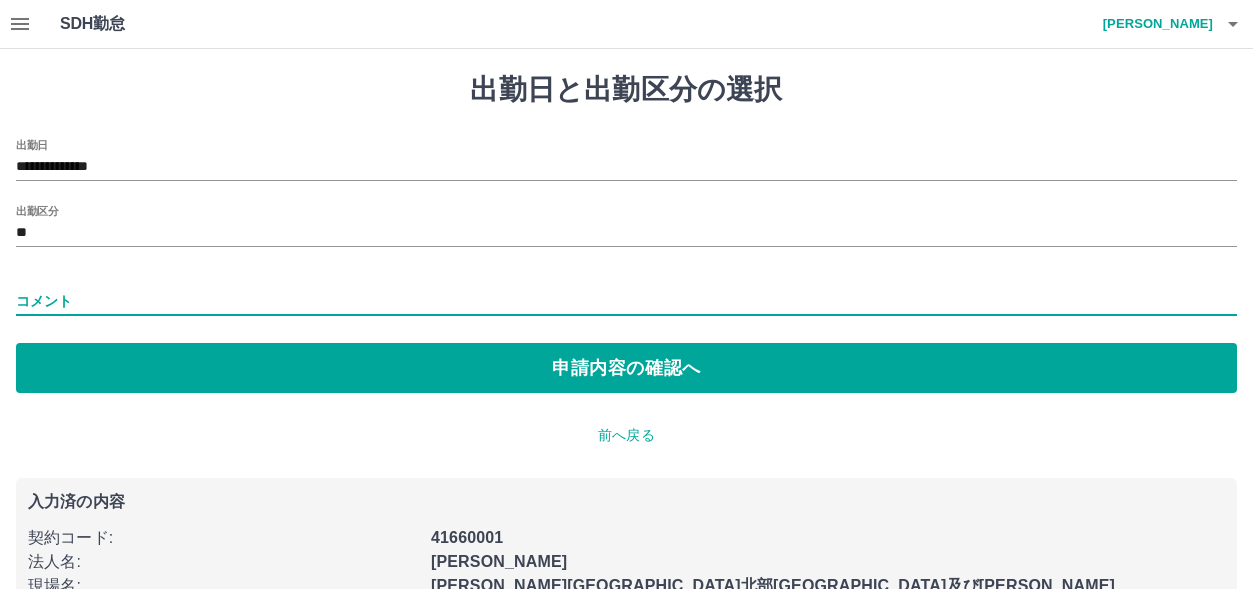 click on "コメント" at bounding box center (626, 301) 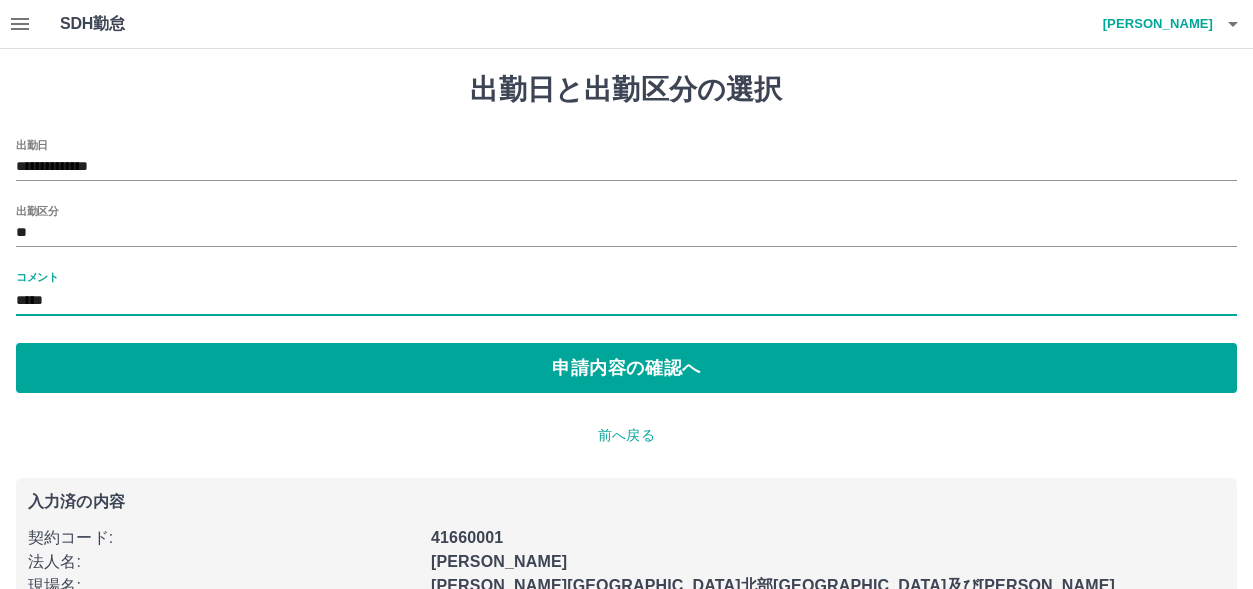 type on "*****" 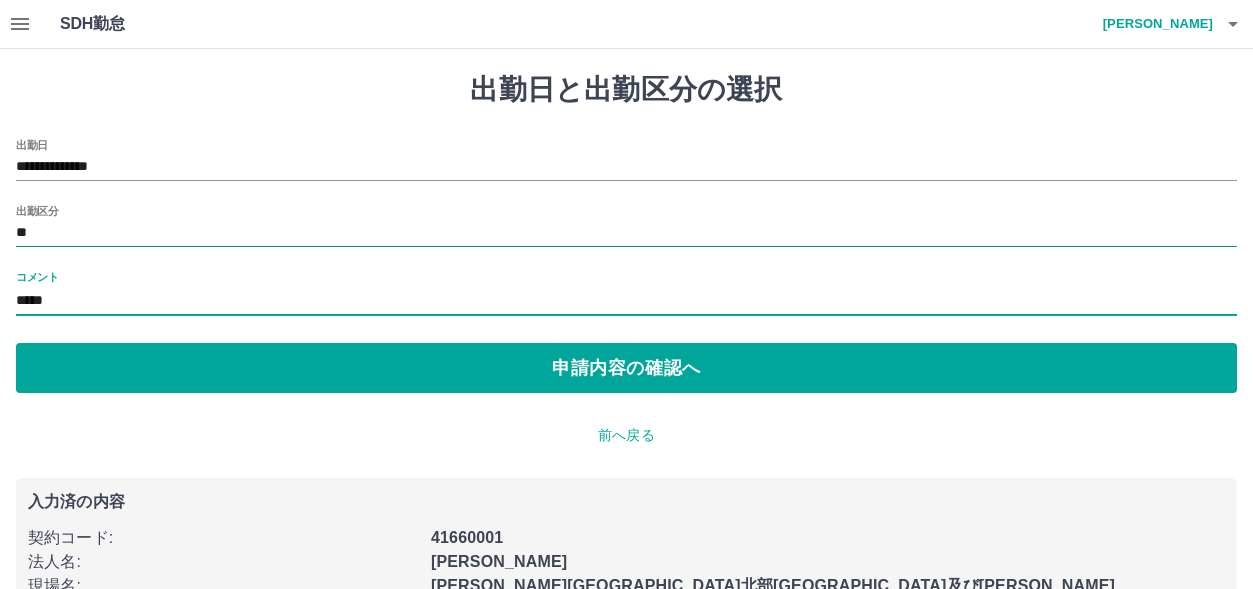 click on "**" at bounding box center (626, 233) 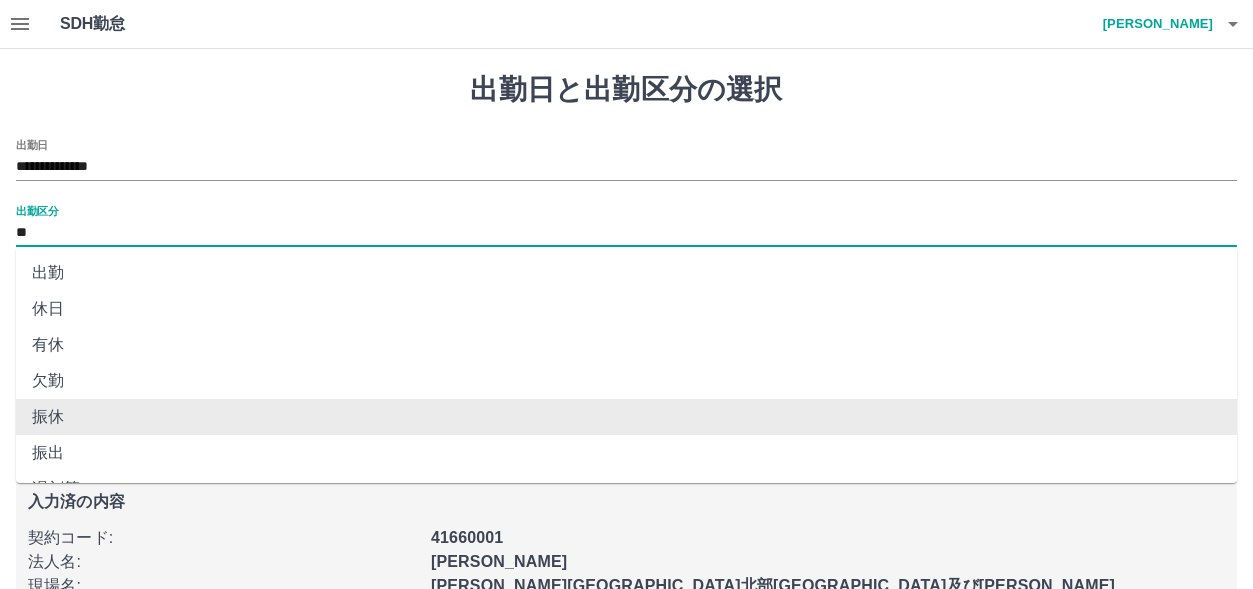 click on "振休" at bounding box center (626, 417) 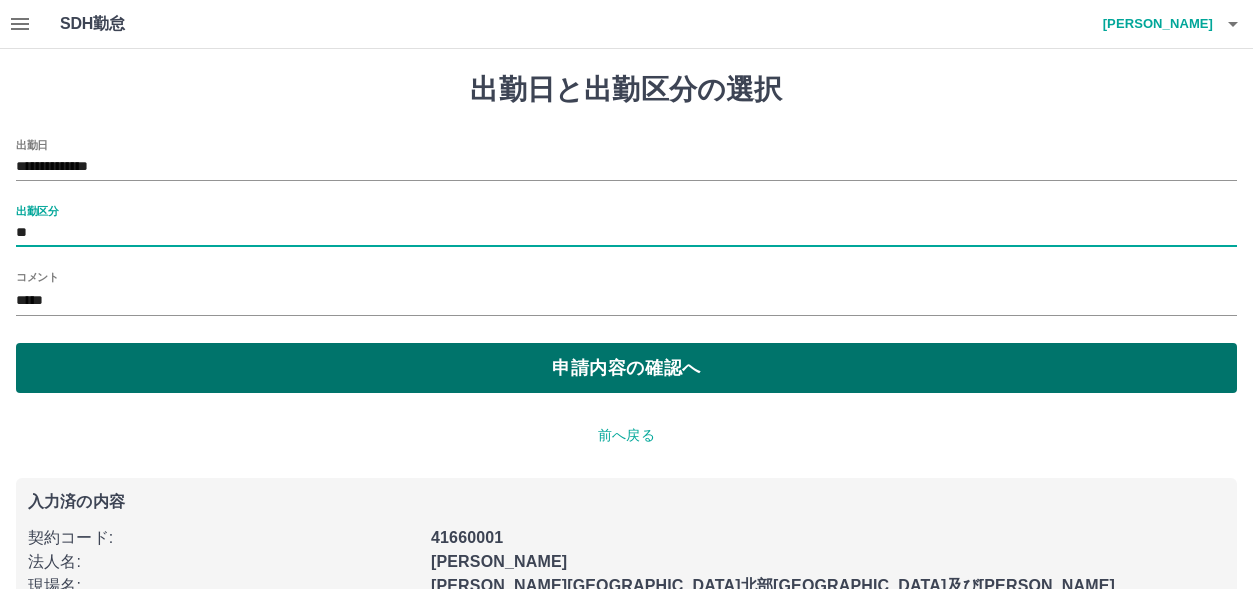click on "申請内容の確認へ" at bounding box center (626, 368) 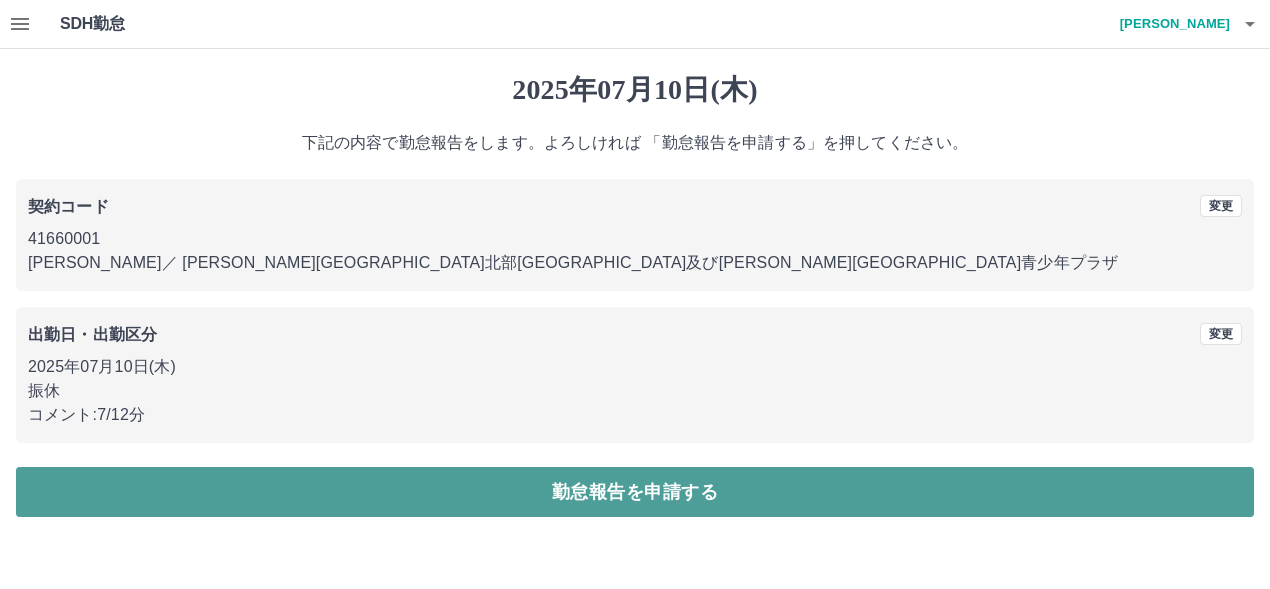 click on "勤怠報告を申請する" at bounding box center [635, 492] 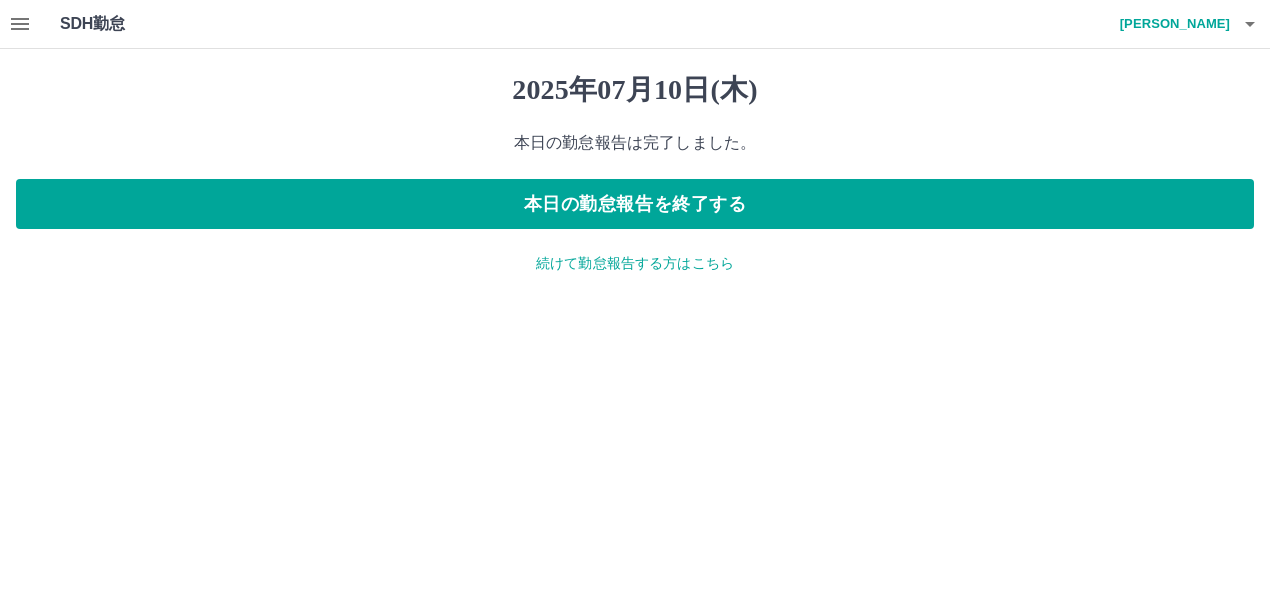 click 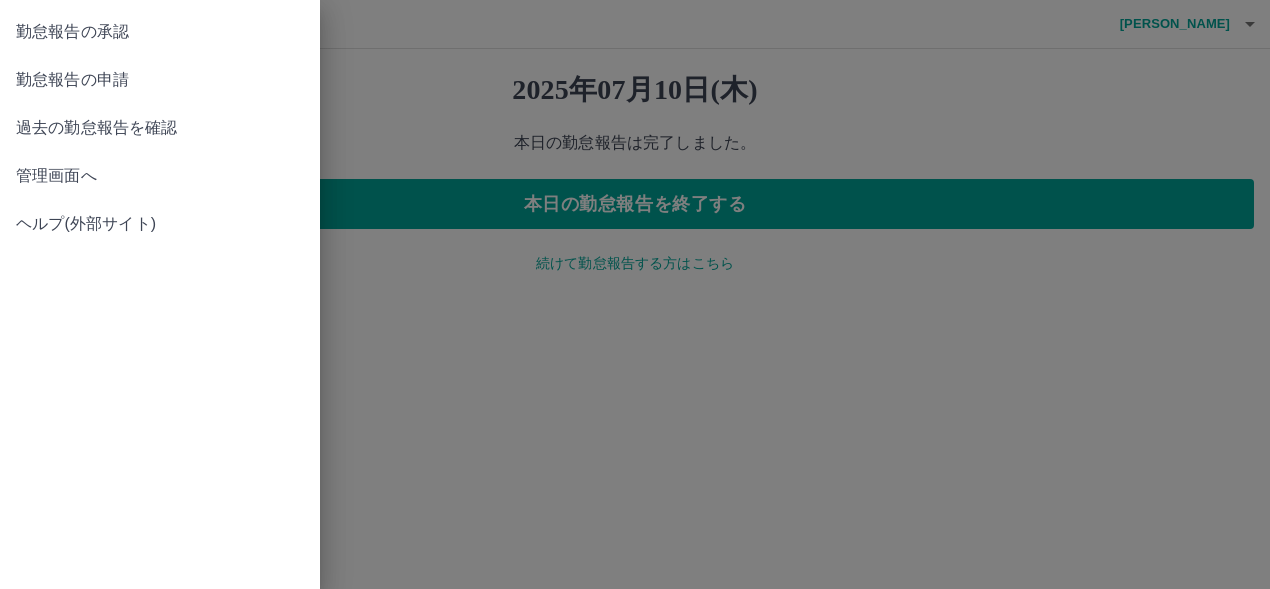 drag, startPoint x: 42, startPoint y: 77, endPoint x: 72, endPoint y: 78, distance: 30.016663 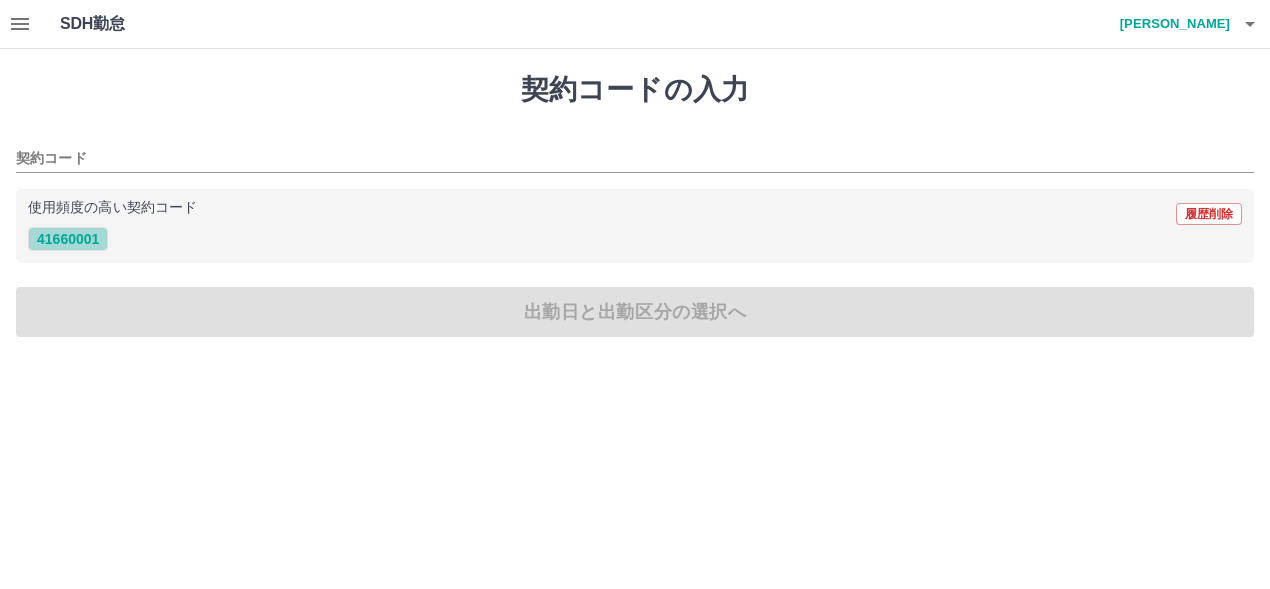click on "41660001" at bounding box center (68, 239) 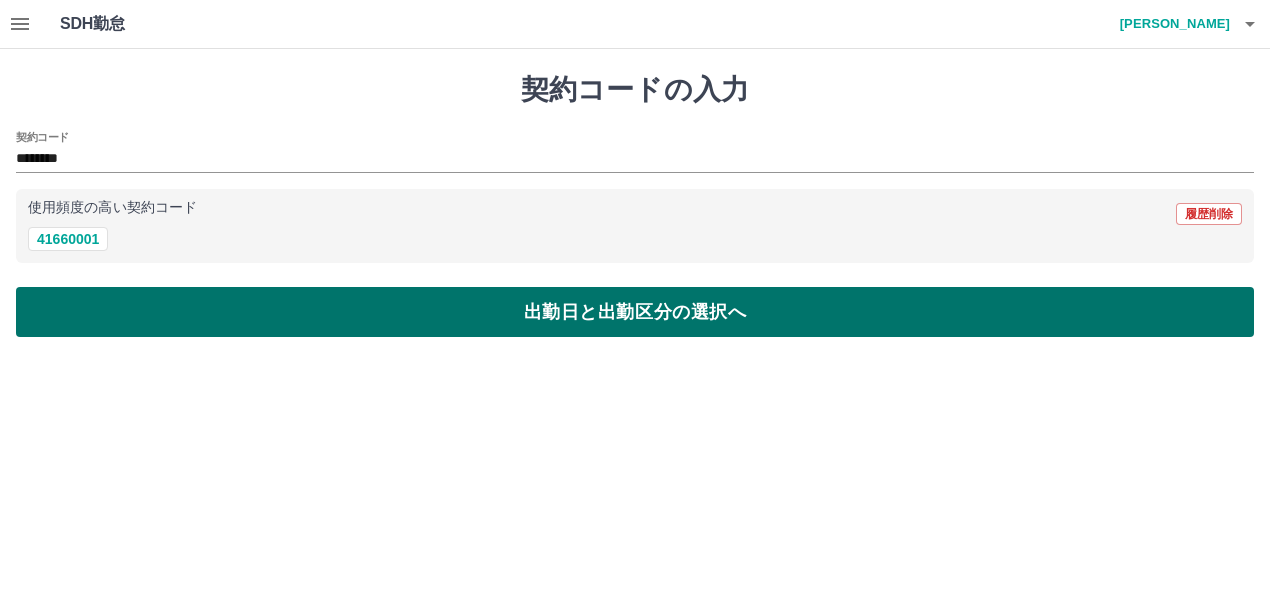 click on "出勤日と出勤区分の選択へ" at bounding box center [635, 312] 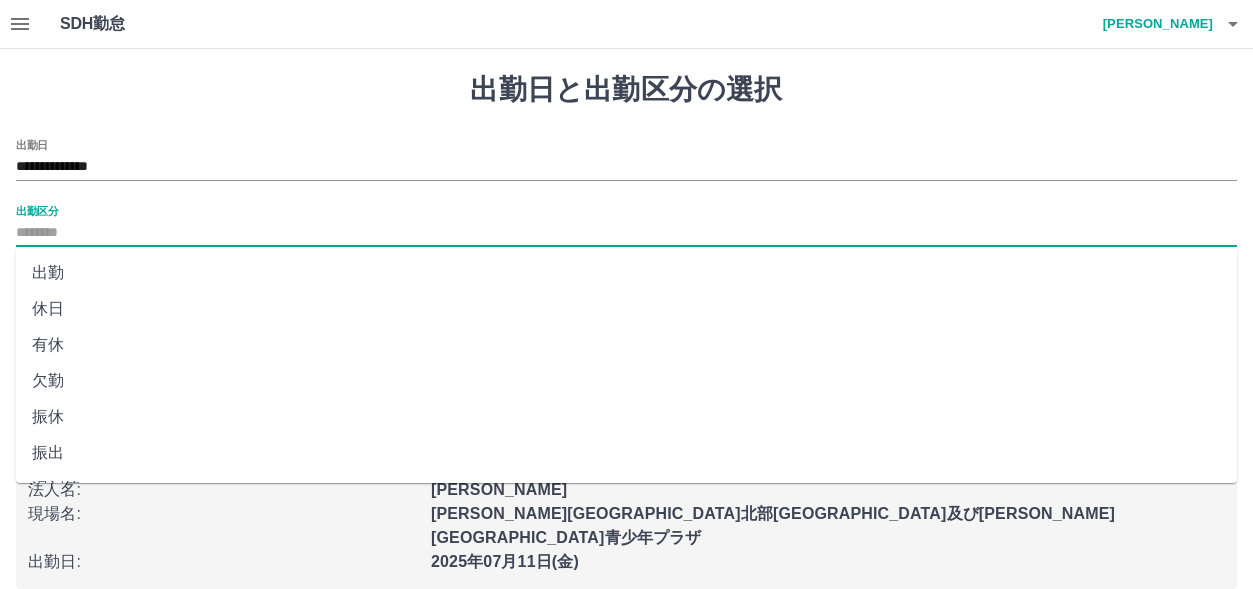 click on "出勤区分" at bounding box center [626, 233] 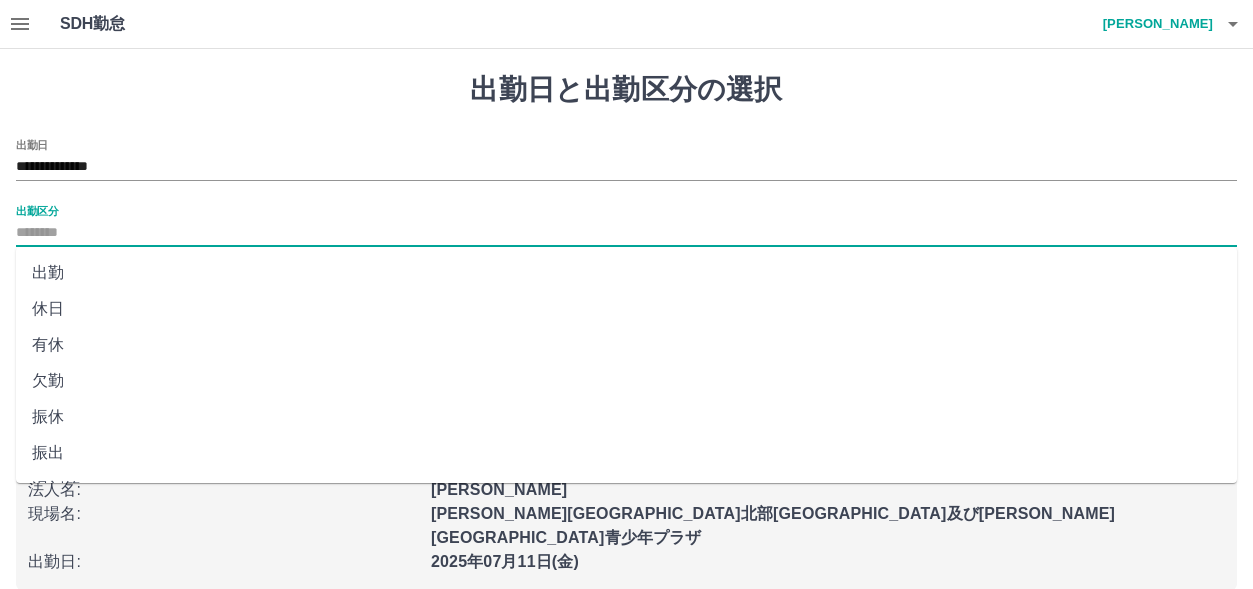 click on "出勤" at bounding box center [626, 273] 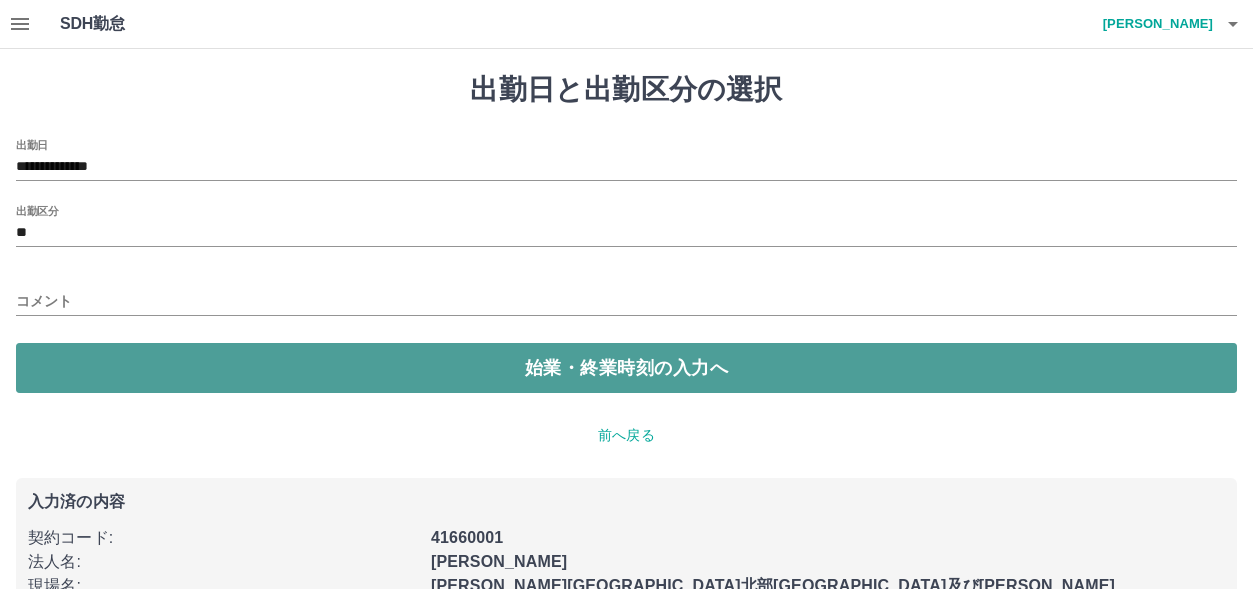 click on "始業・終業時刻の入力へ" at bounding box center [626, 368] 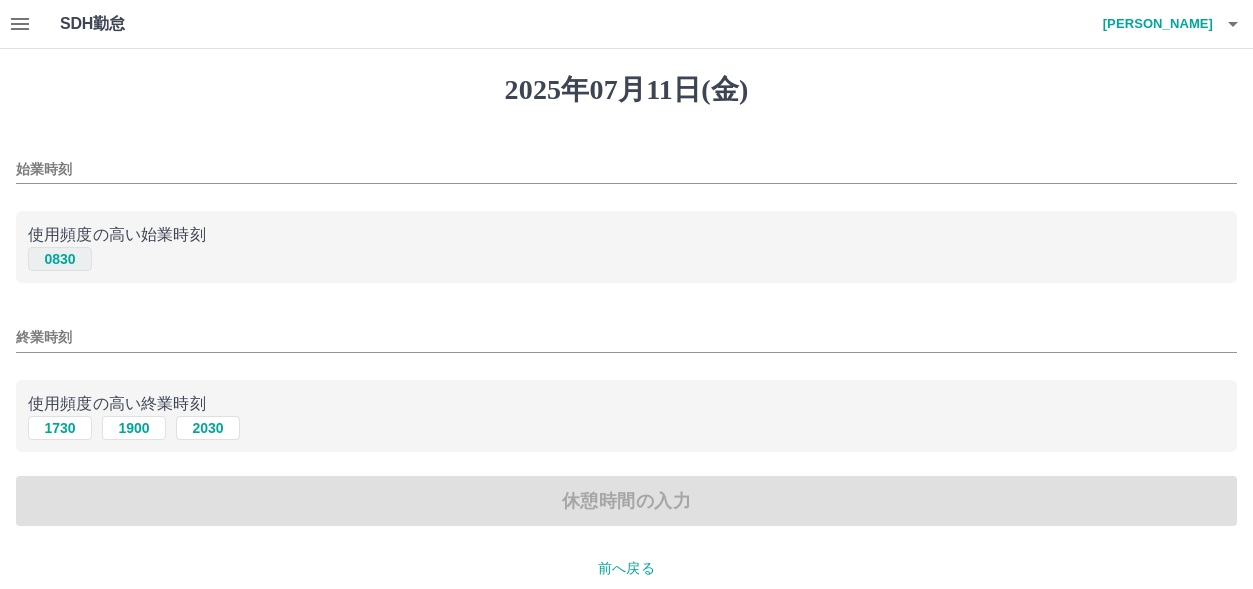click on "0830" at bounding box center [60, 259] 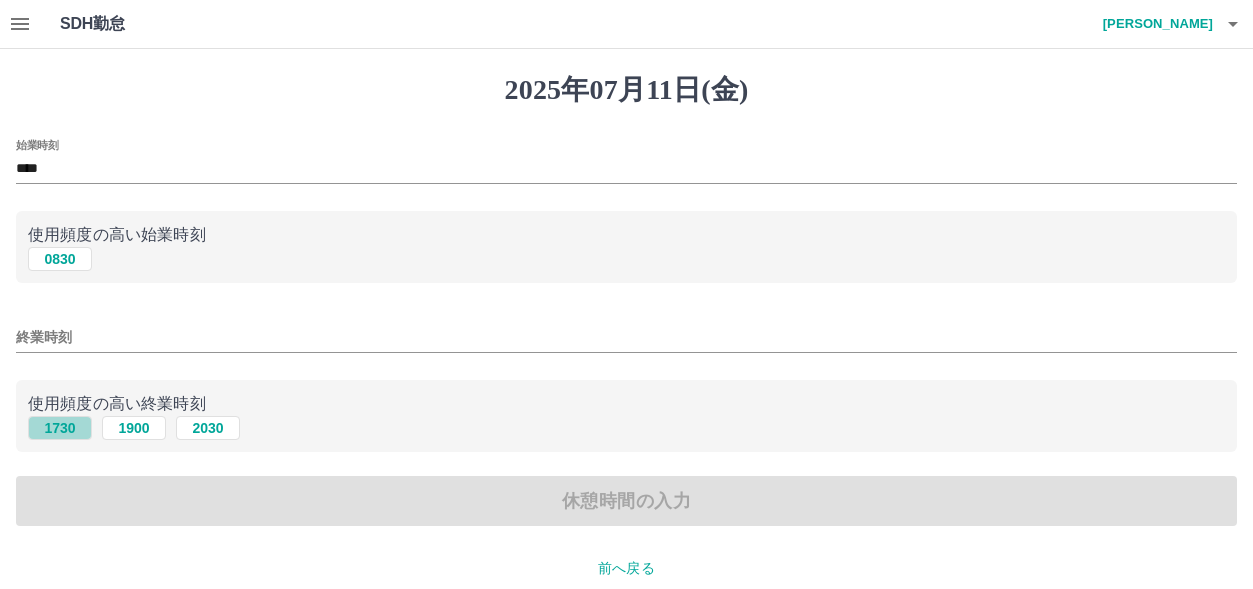 click on "1730" at bounding box center [60, 428] 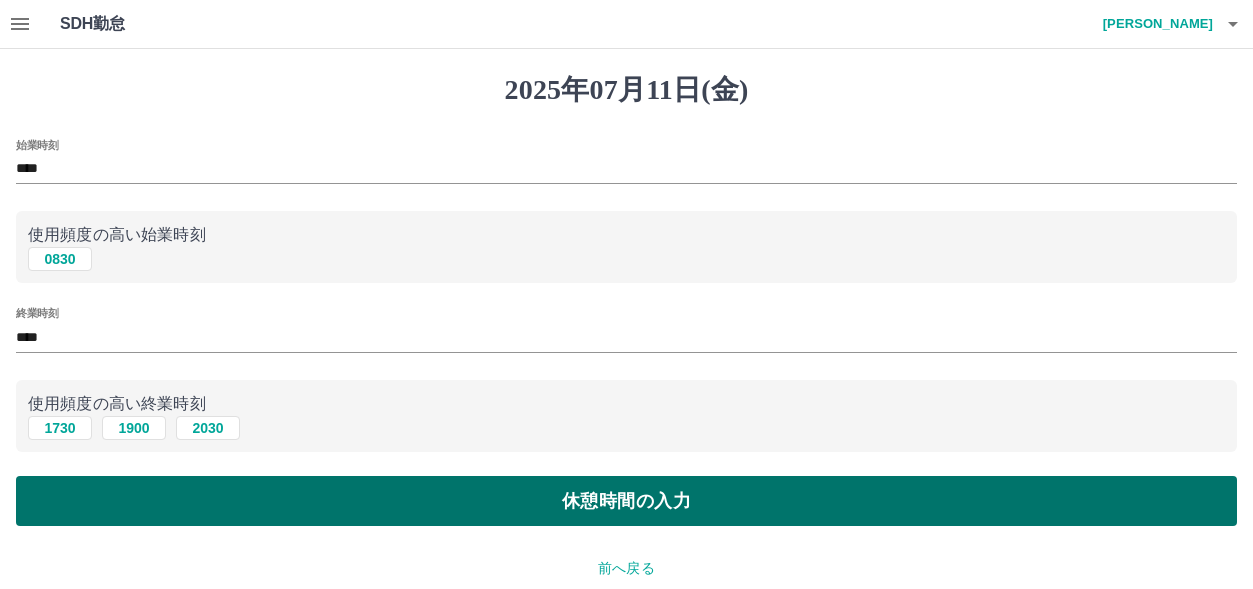 click on "休憩時間の入力" at bounding box center (626, 501) 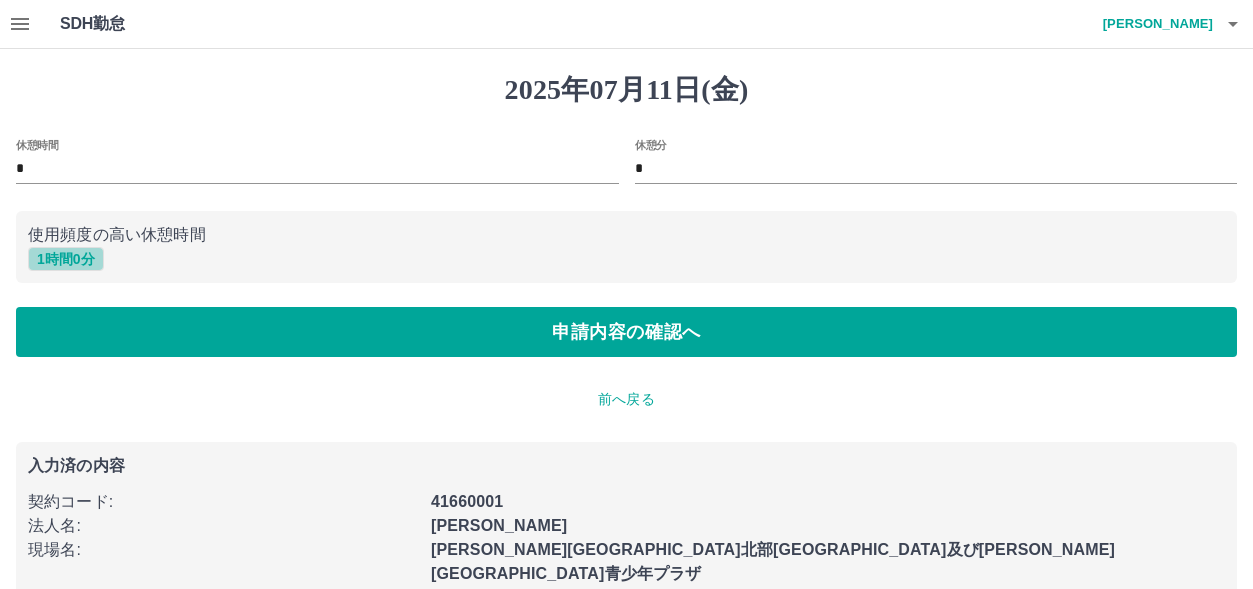 click on "1 時間 0 分" at bounding box center (66, 259) 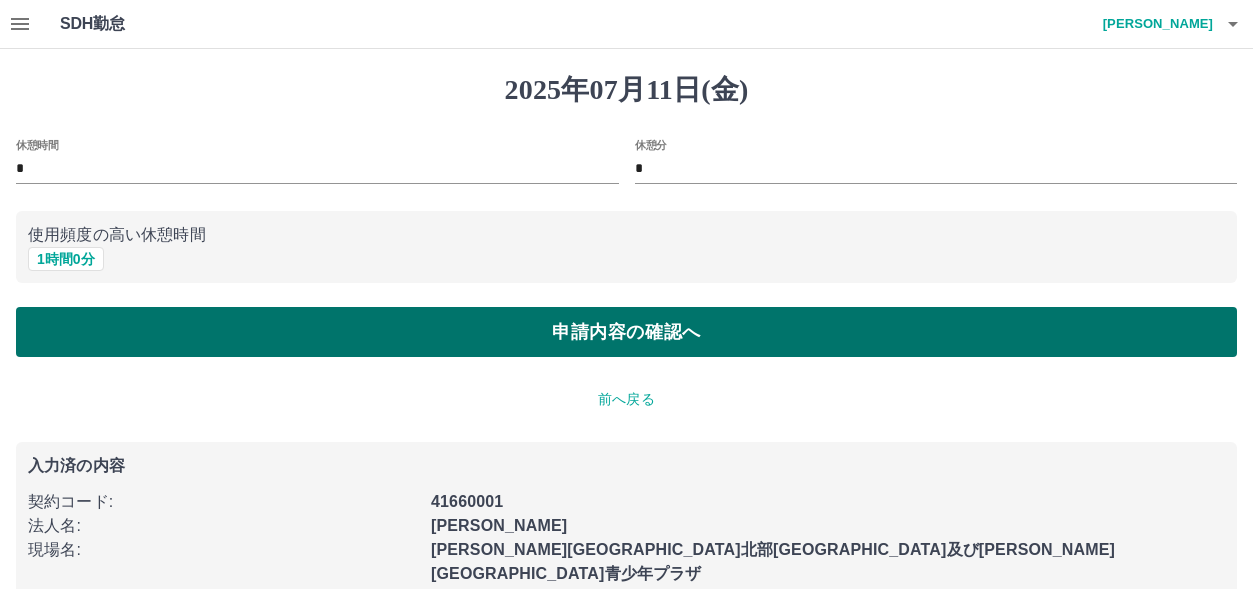 click on "申請内容の確認へ" at bounding box center (626, 332) 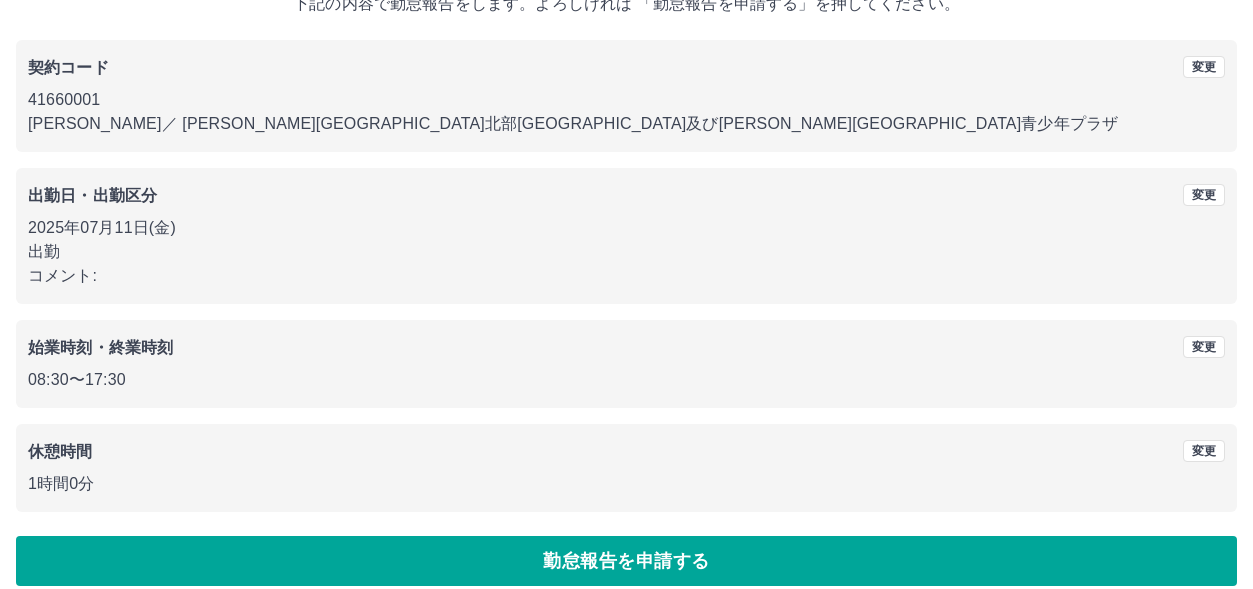 scroll, scrollTop: 160, scrollLeft: 0, axis: vertical 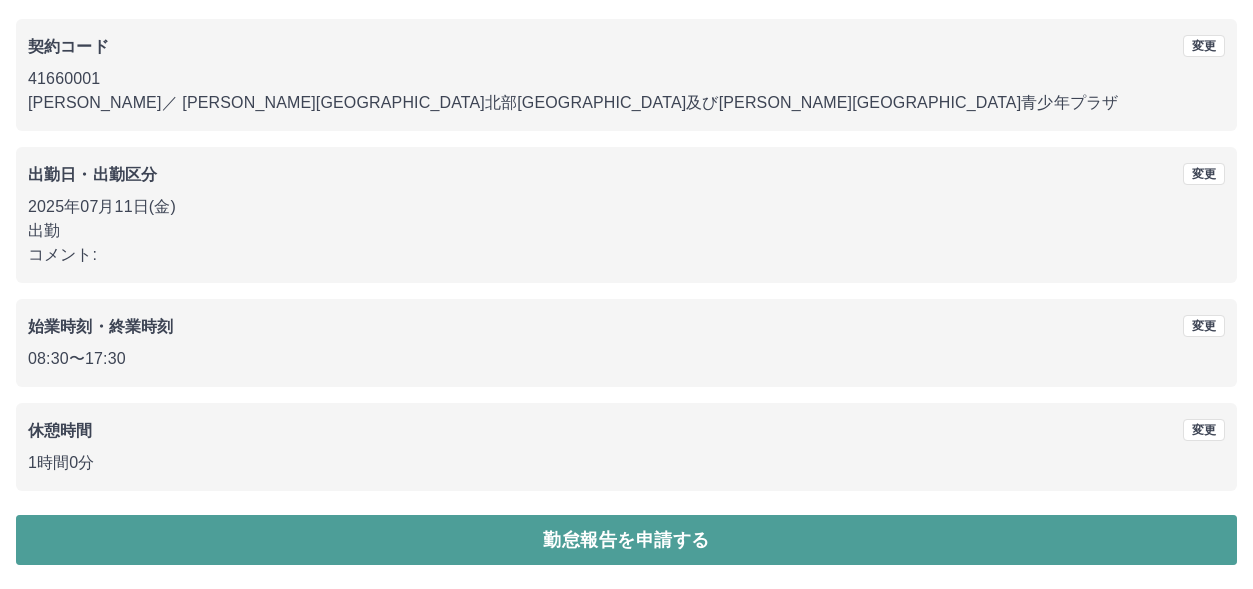 click on "勤怠報告を申請する" at bounding box center (626, 540) 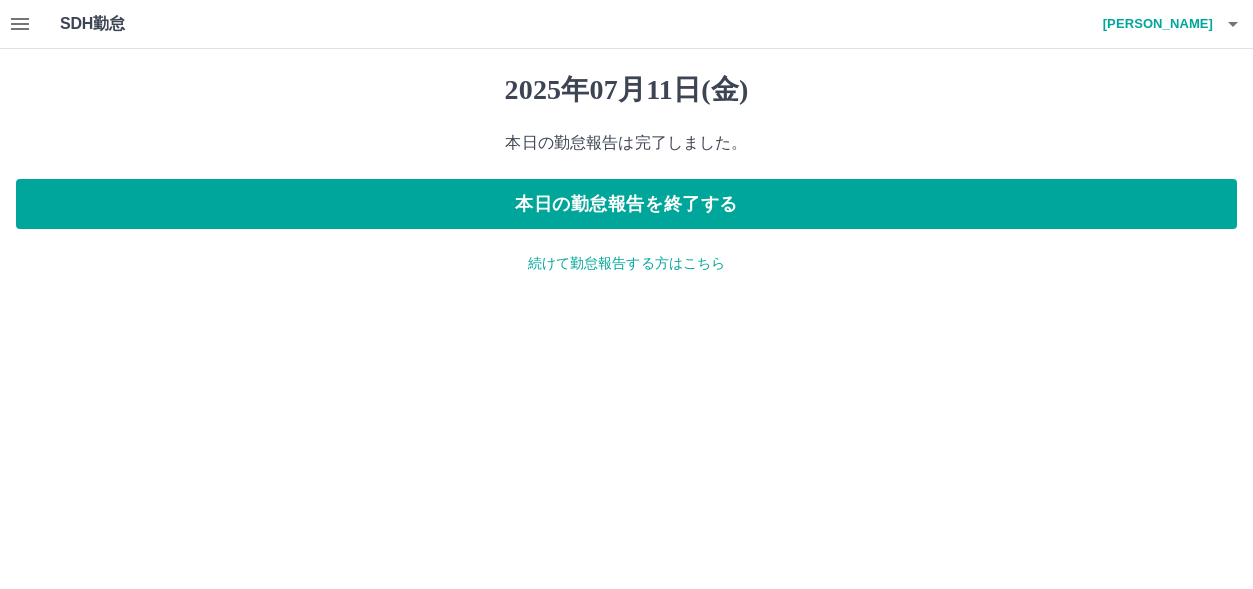 scroll, scrollTop: 0, scrollLeft: 0, axis: both 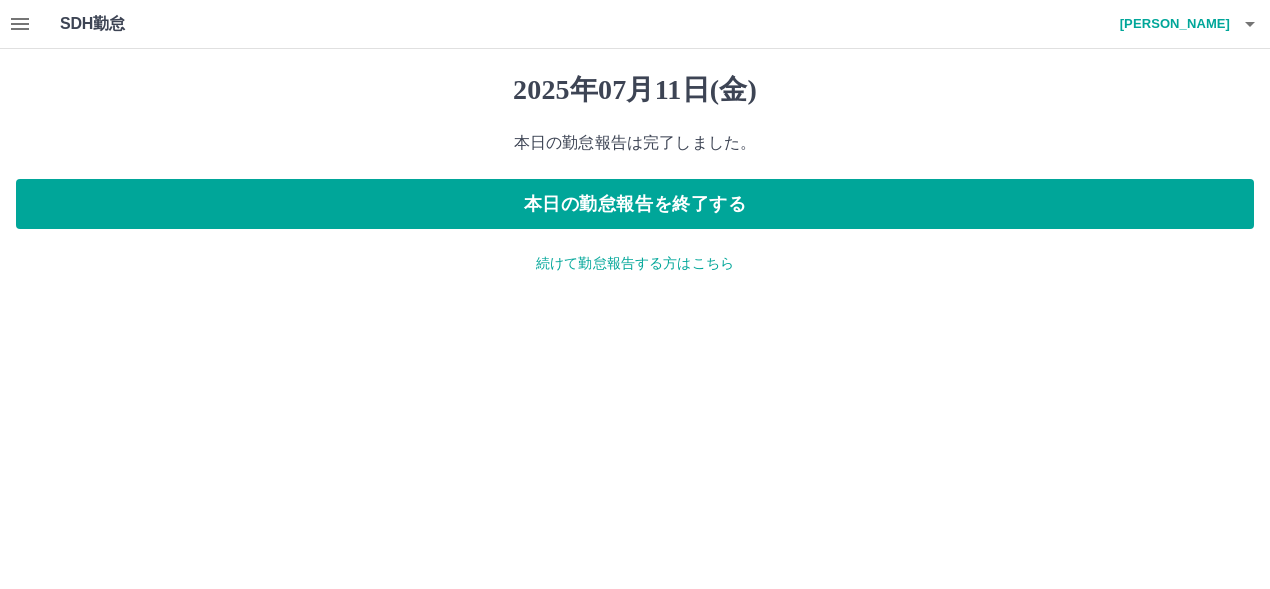 click 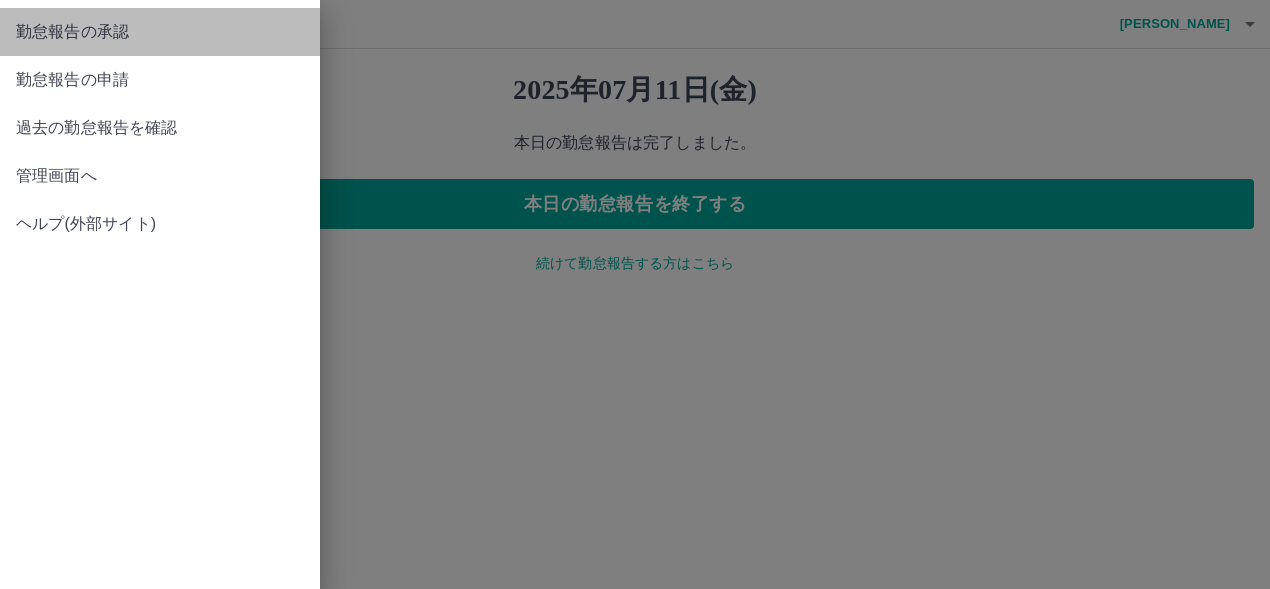 click on "勤怠報告の承認" at bounding box center (160, 32) 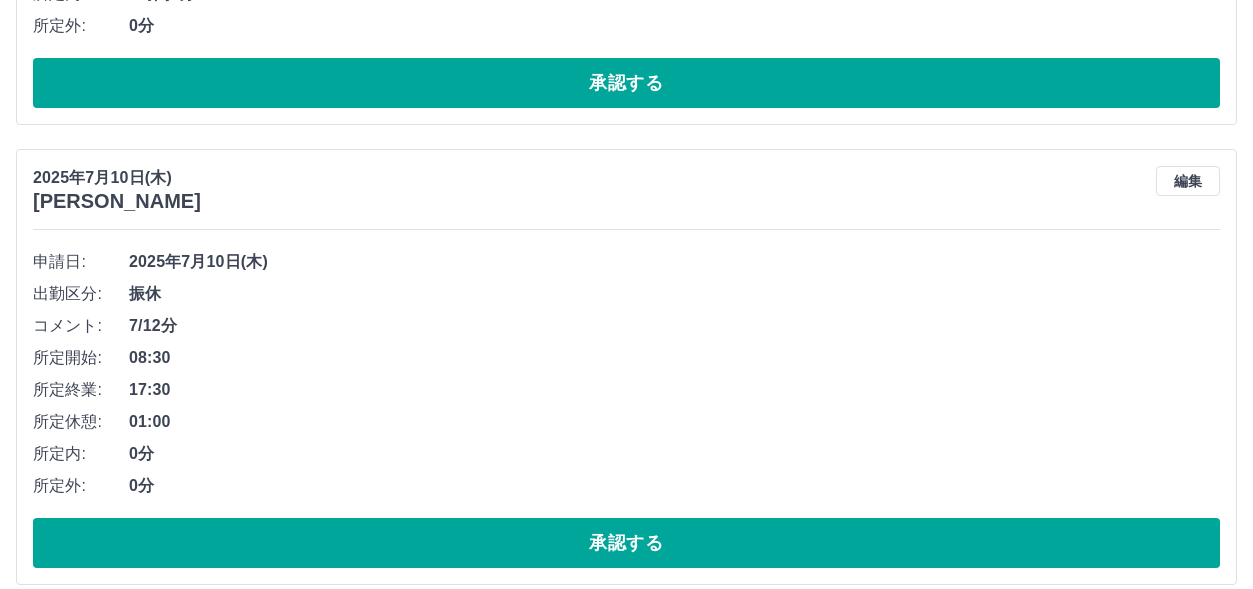 scroll, scrollTop: 665, scrollLeft: 0, axis: vertical 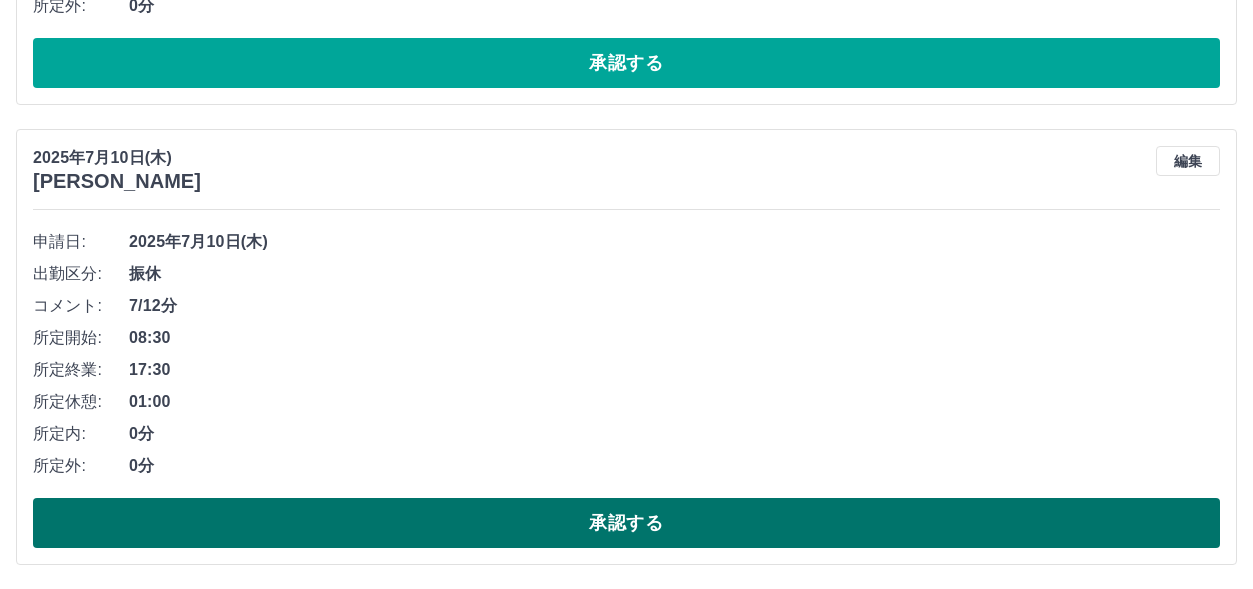 click on "承認する" at bounding box center (626, 523) 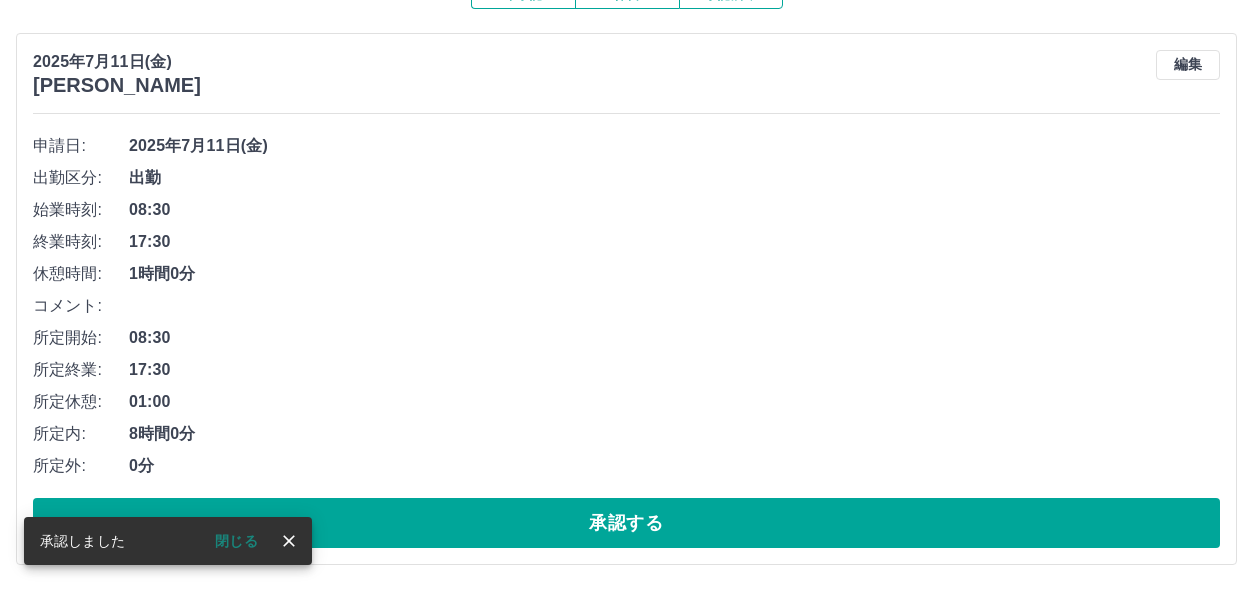 scroll, scrollTop: 205, scrollLeft: 0, axis: vertical 